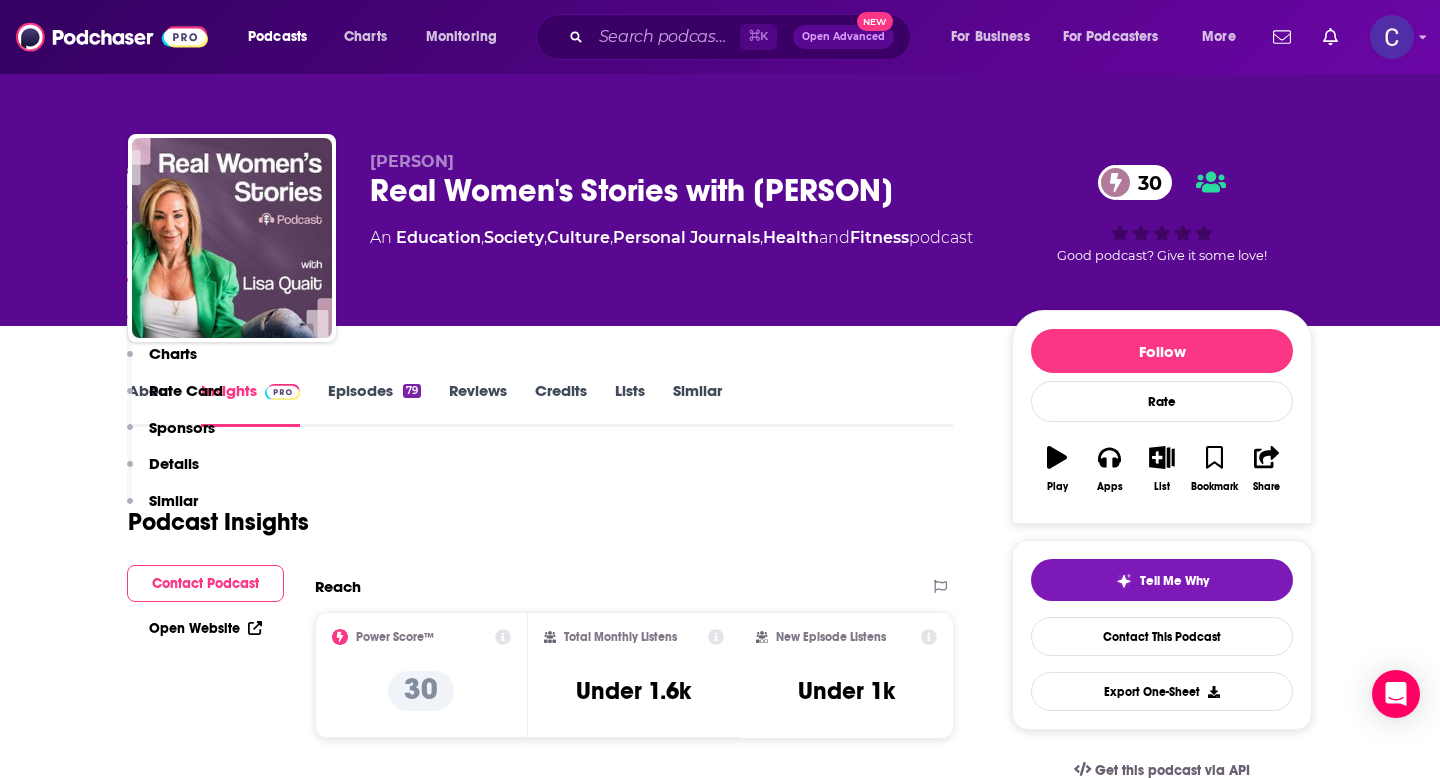 scroll, scrollTop: 1401, scrollLeft: 0, axis: vertical 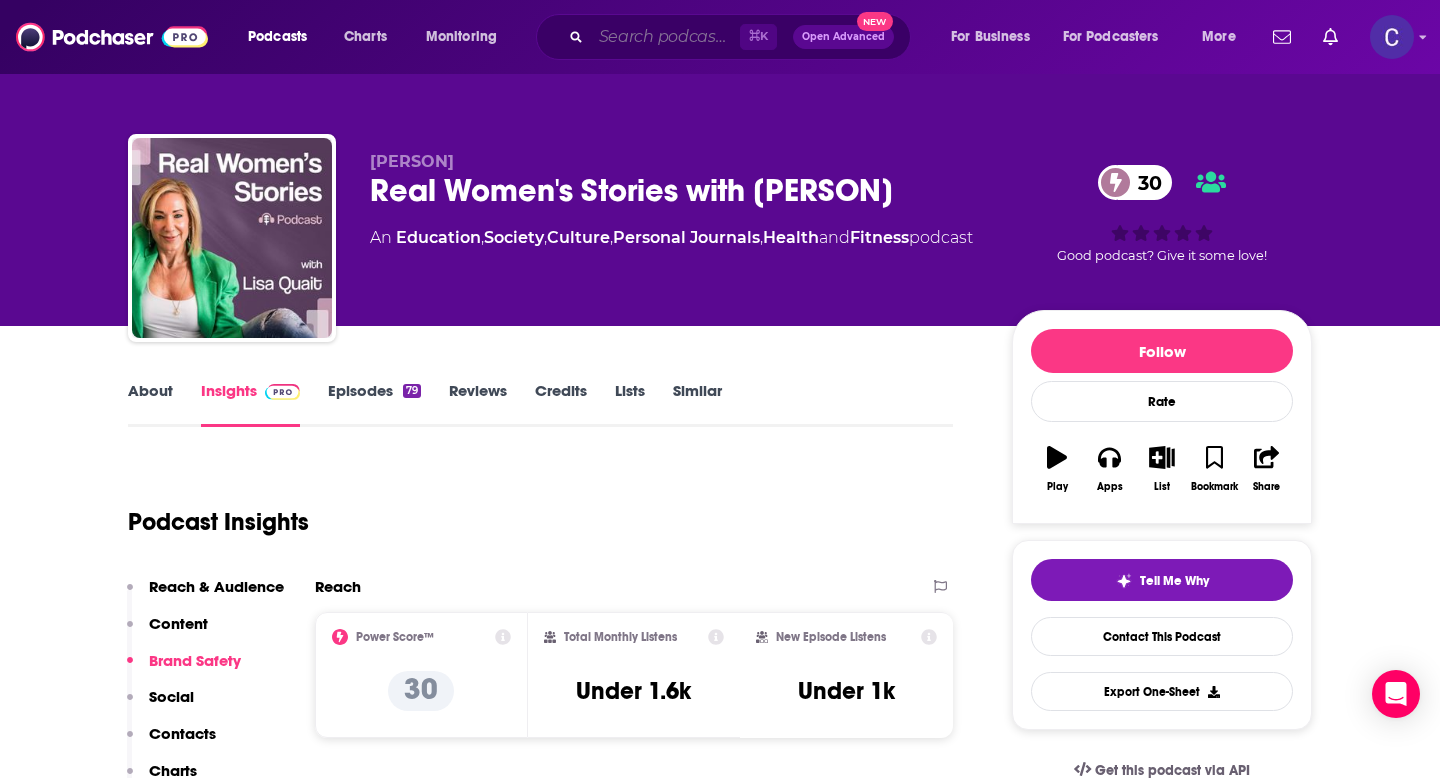 click at bounding box center (665, 37) 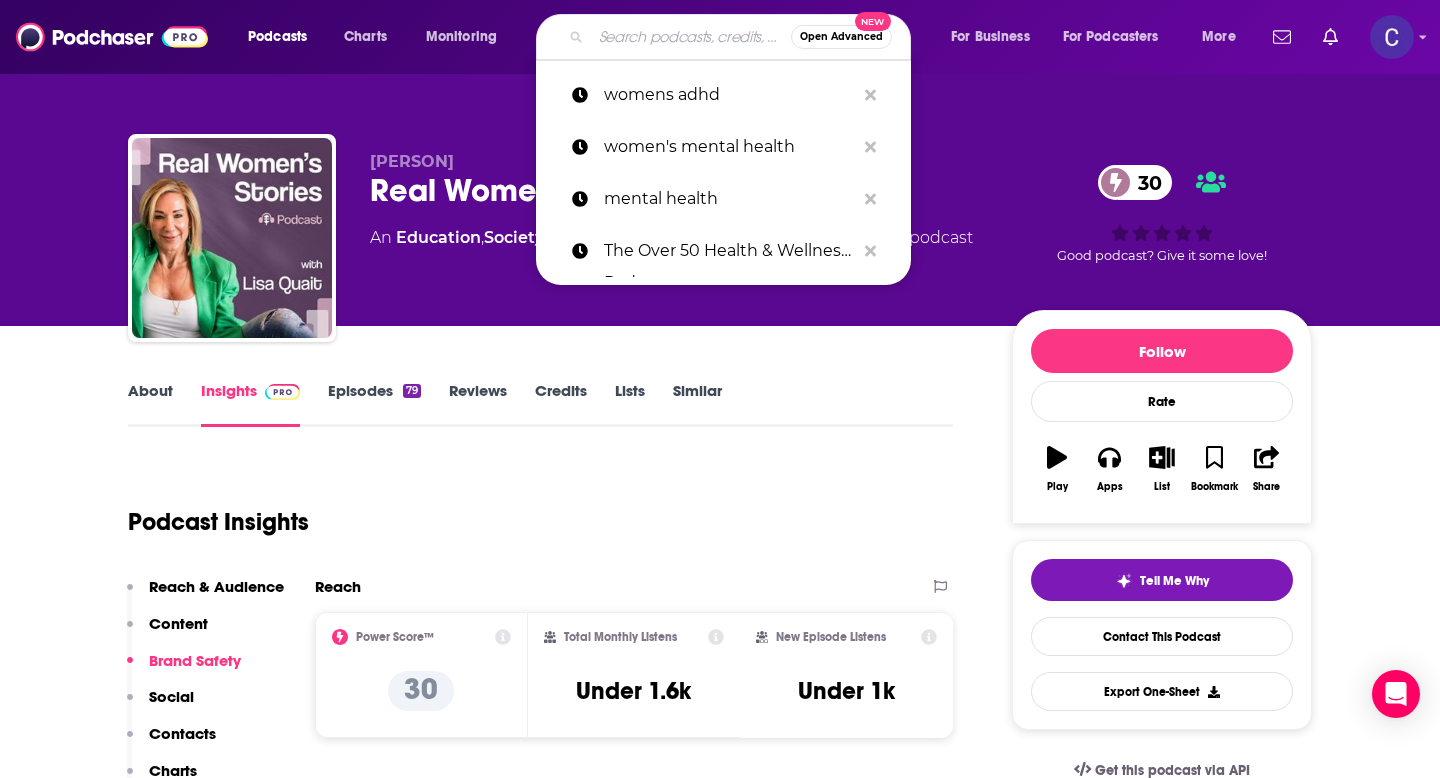 paste on "shanté gorman" 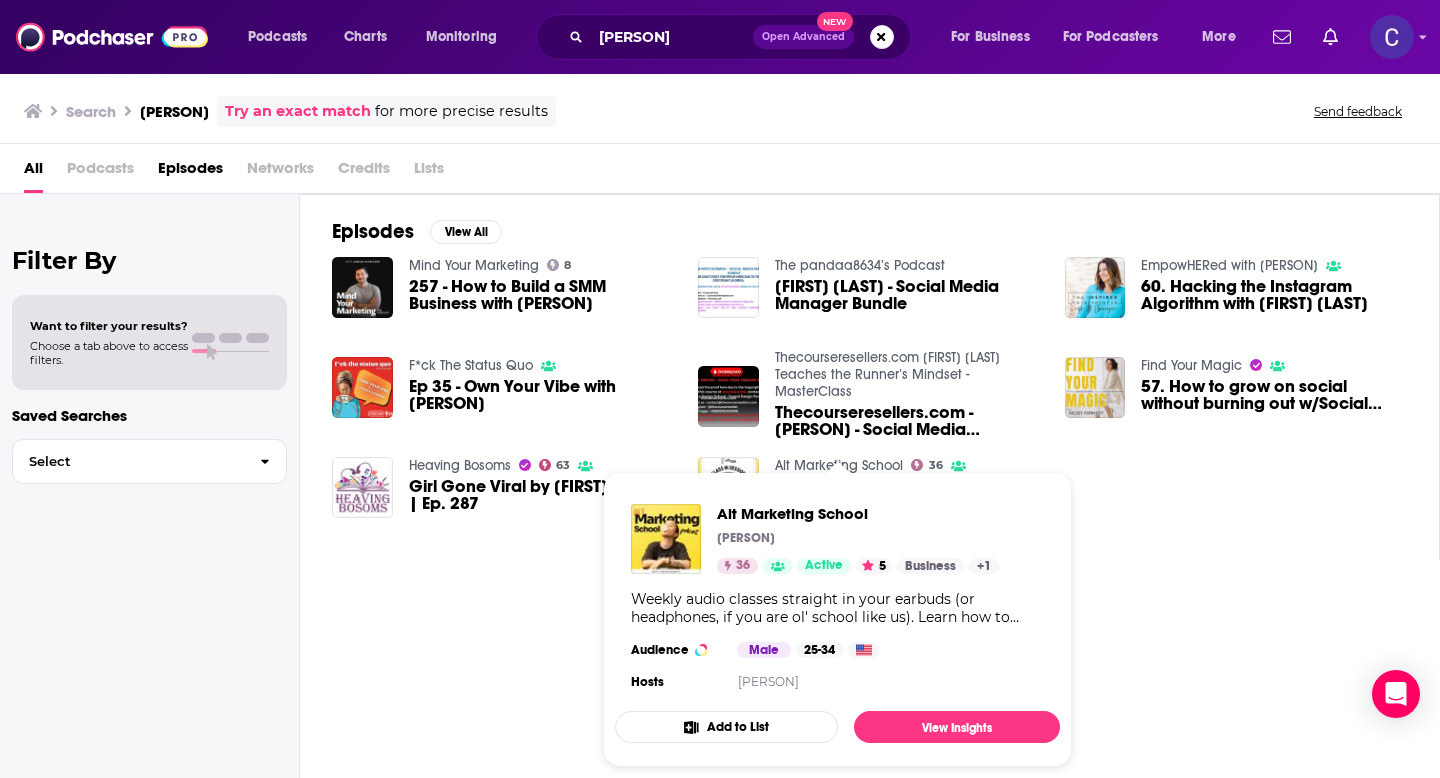 click on "Mind Your Marketing 8 257 - How to Build a SMM Business with Shanté Gorman The pandaa8634’s Podcast Shante Gorman - Social Media Manager Bundle EmpowHERed with Alli Elmunzer 60.  Hacking the Instagram Algorithm with Shante Gorman F*ck The Status Quo Ep 35 - Own Your Vibe with Shanté Gorman Thecourseresellers.com  Joan Benoit Samuelson Teaches the Runner’s Mindset - MasterClass Thecourseresellers.com  - Shante Gorman - Social Media Manager Bundle Find Your Magic 57. How to grow on social without burning out w/Social Media Agency Owner, Shanté Gorman Heaving Bosoms 63 Girl Gone Viral by Alisha Rai | Ep. 287 Alt Marketing School 36 EP 208 -  Mastering Client Proposals and Setting Boundaries" at bounding box center [869, 396] 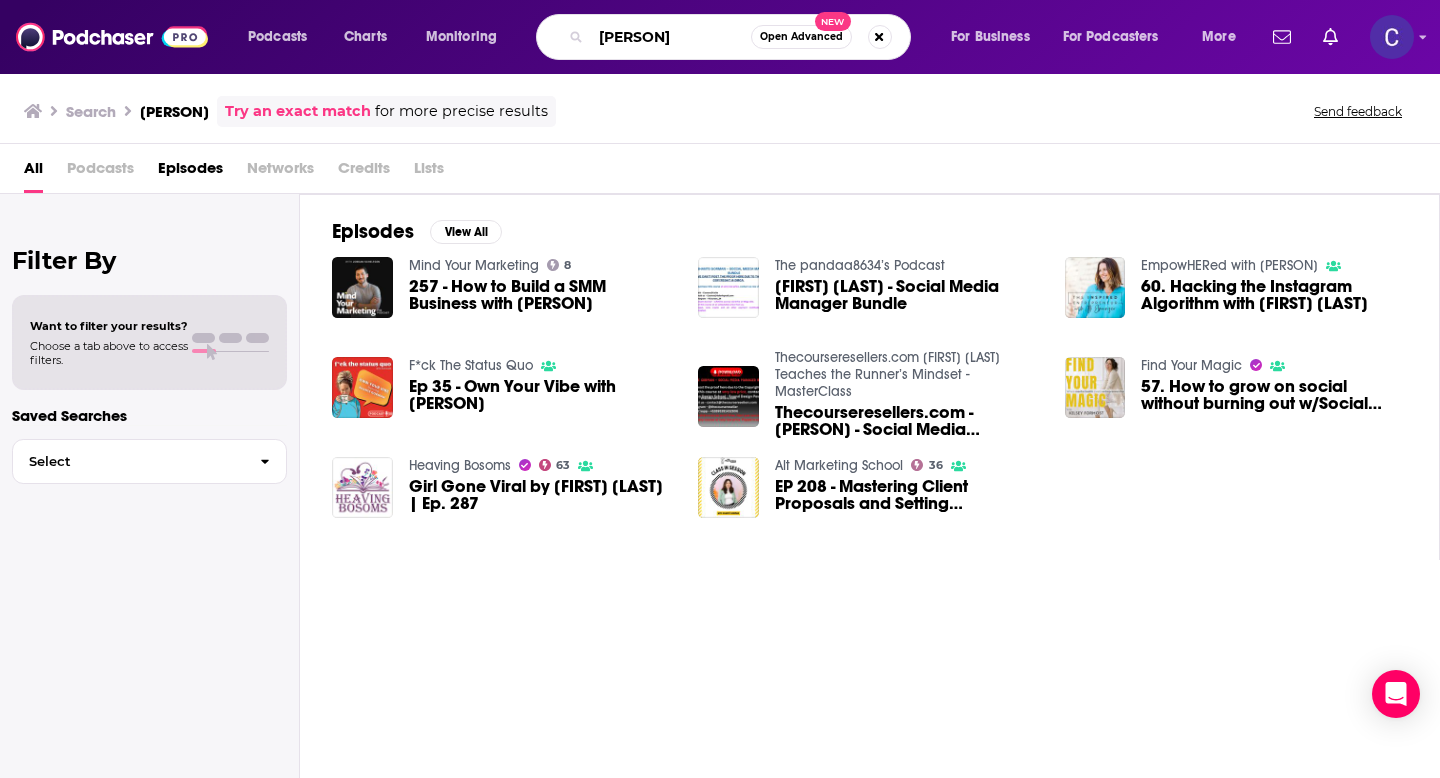 click on "shanté gorman" at bounding box center [671, 37] 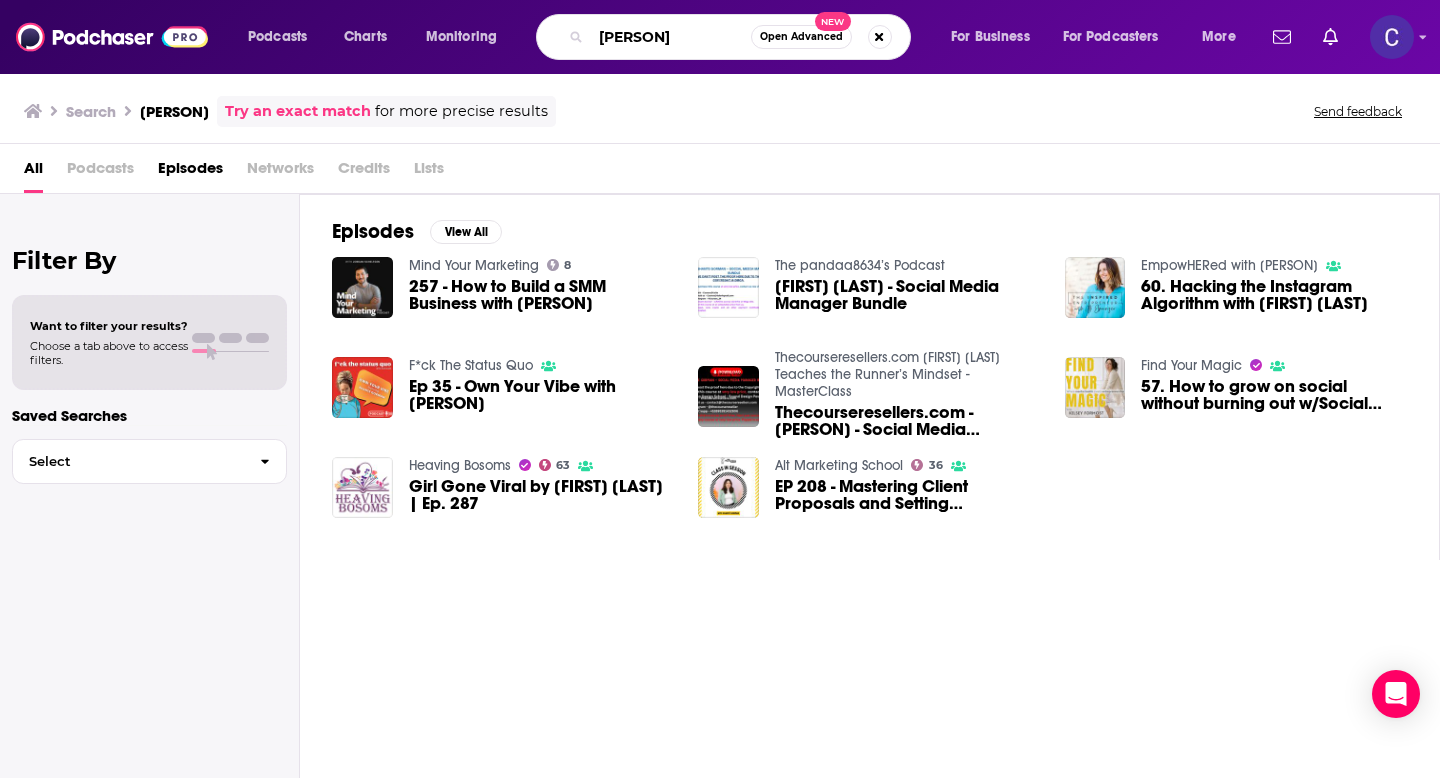 drag, startPoint x: 727, startPoint y: 35, endPoint x: 409, endPoint y: 35, distance: 318 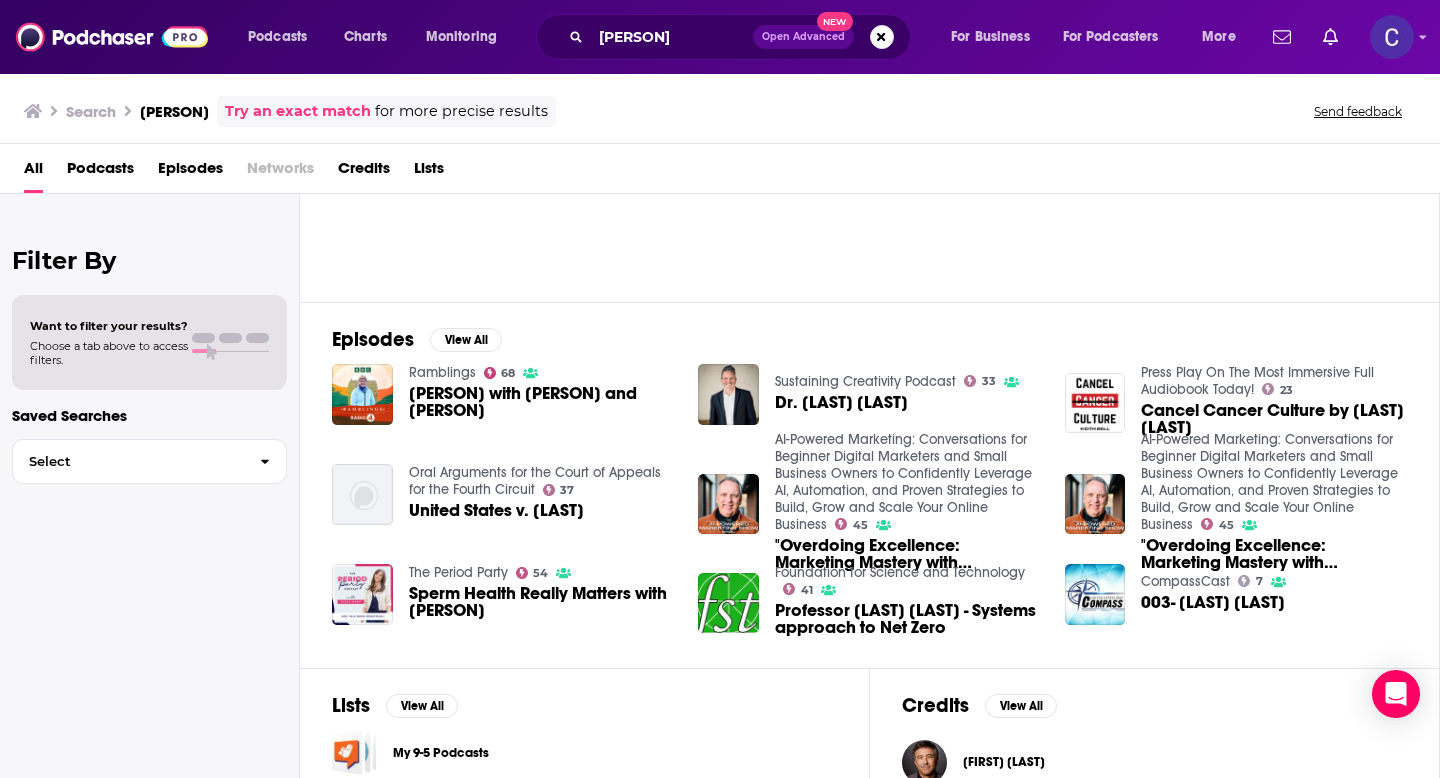 scroll, scrollTop: 0, scrollLeft: 0, axis: both 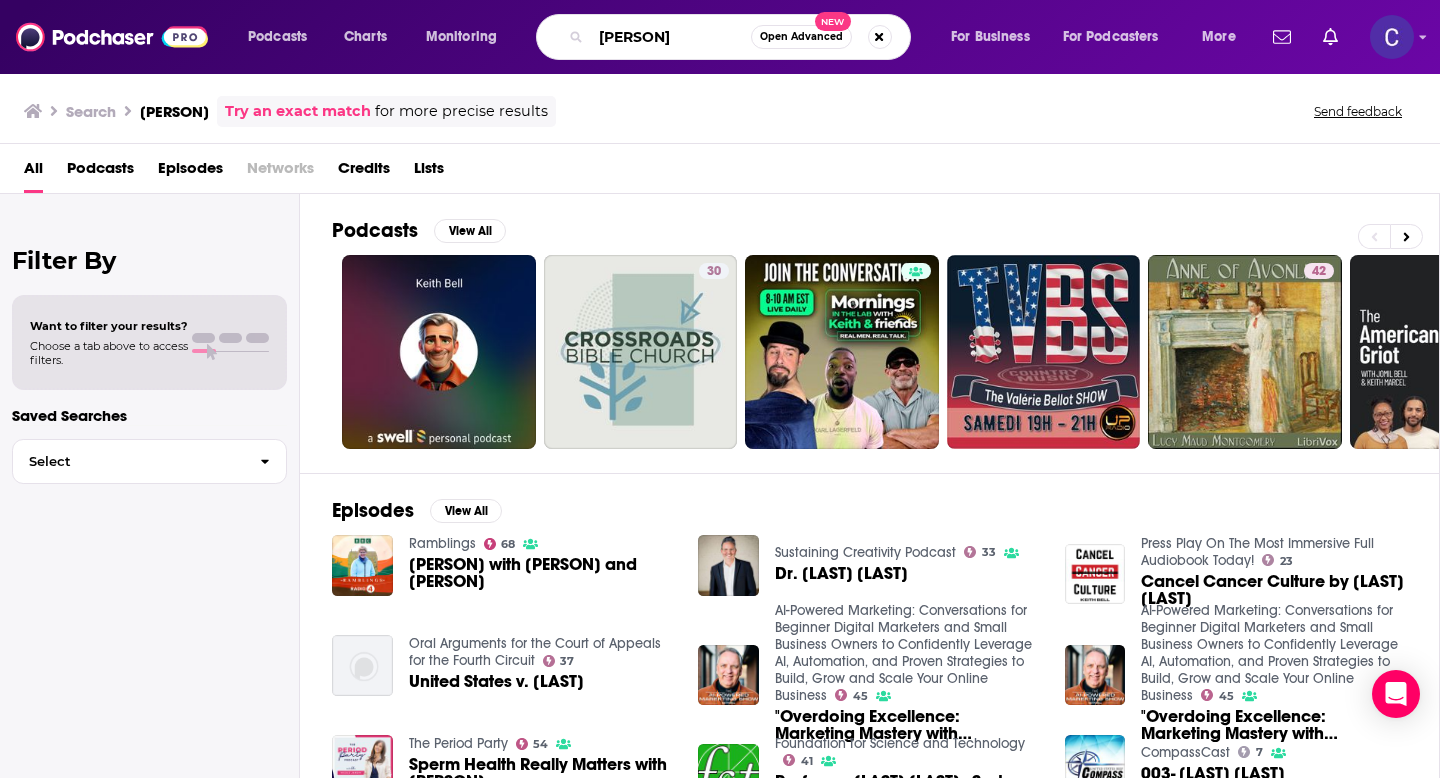 drag, startPoint x: 702, startPoint y: 37, endPoint x: 474, endPoint y: 38, distance: 228.0022 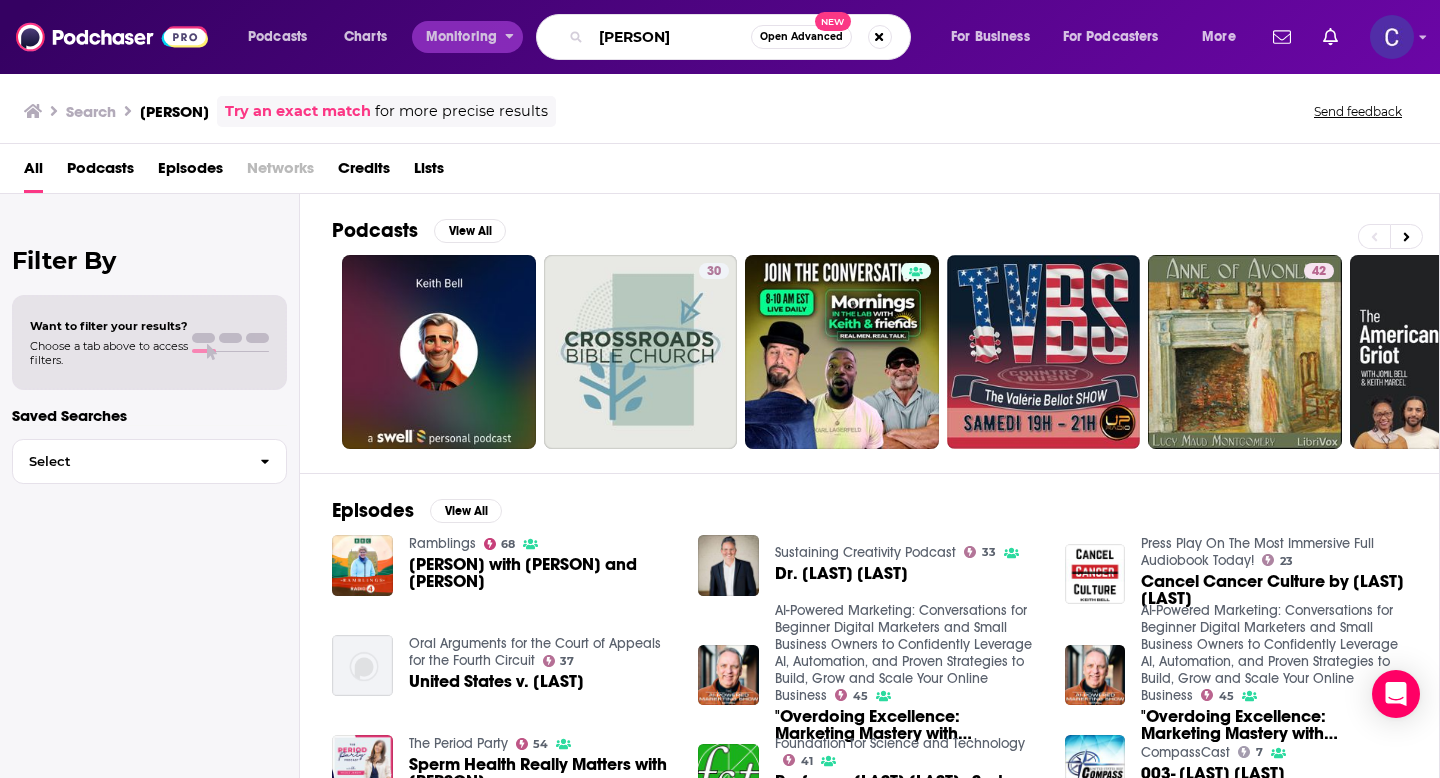 paste on "Fab Giovanetti" 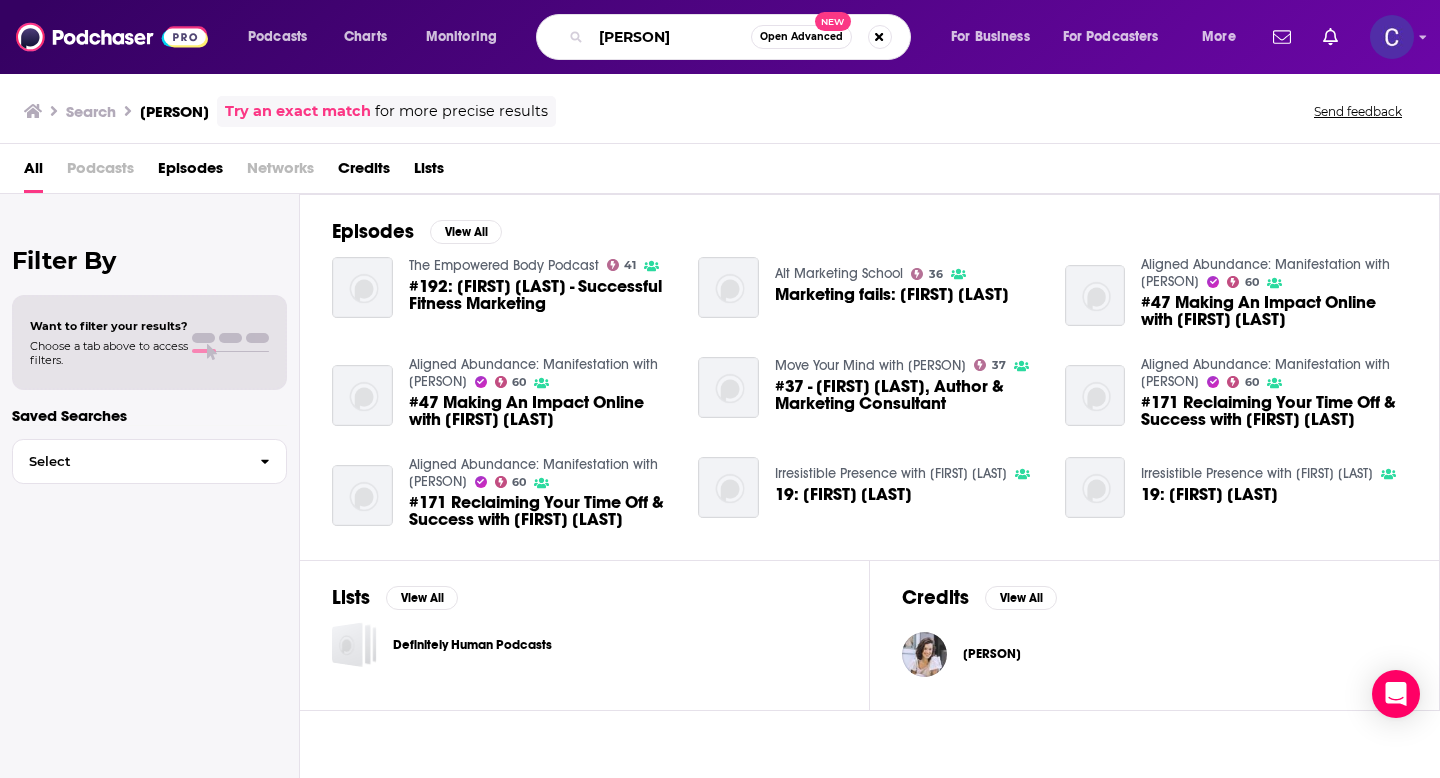 drag, startPoint x: 725, startPoint y: 39, endPoint x: 559, endPoint y: 39, distance: 166 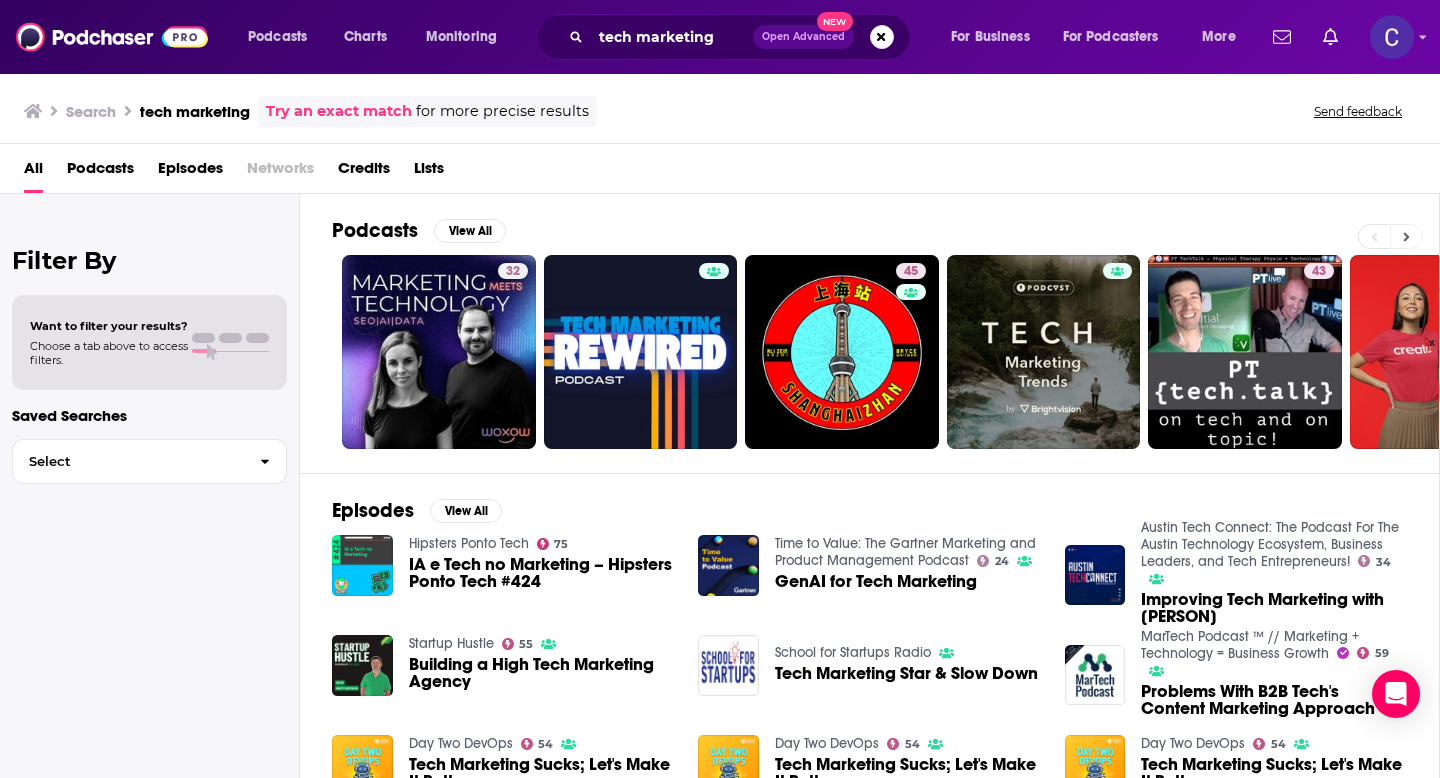 click 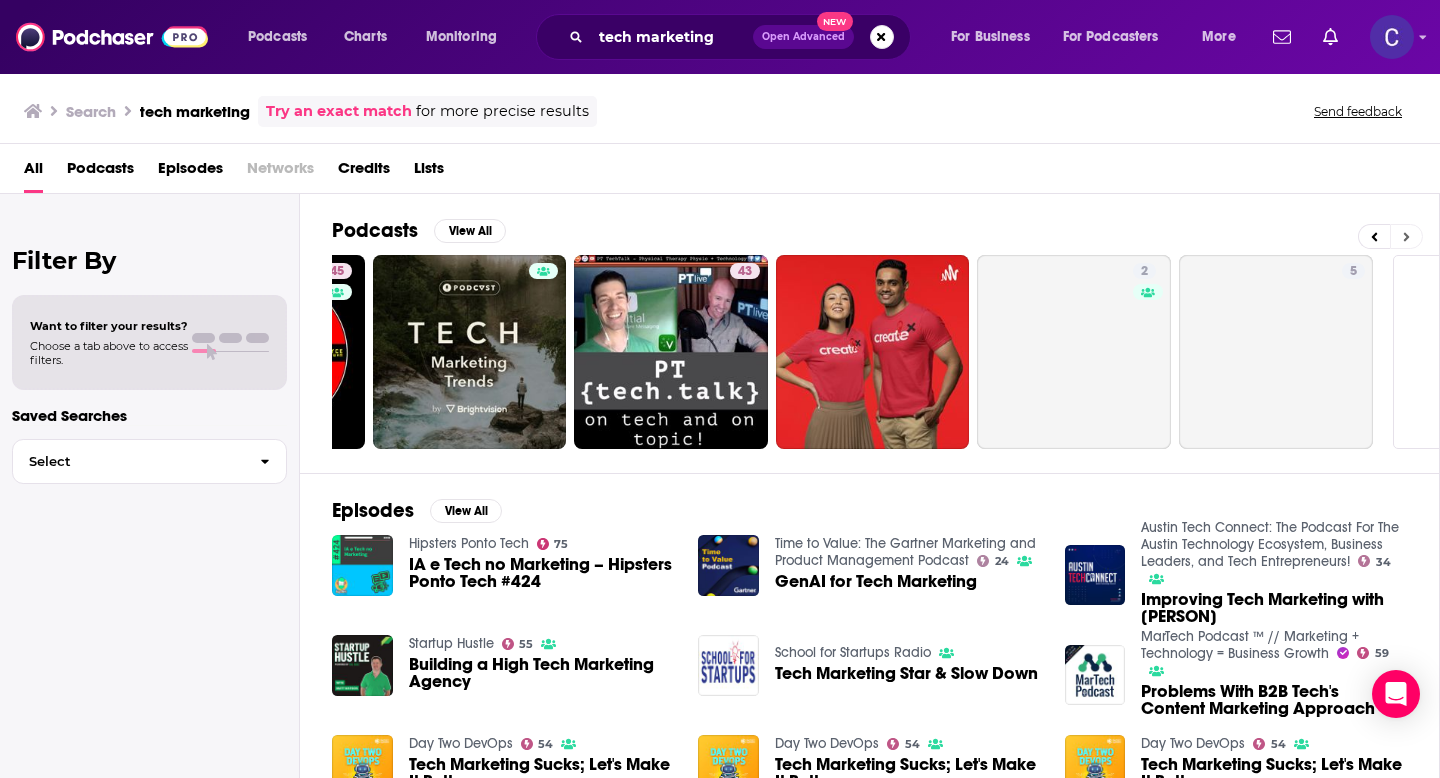 scroll, scrollTop: 0, scrollLeft: 729, axis: horizontal 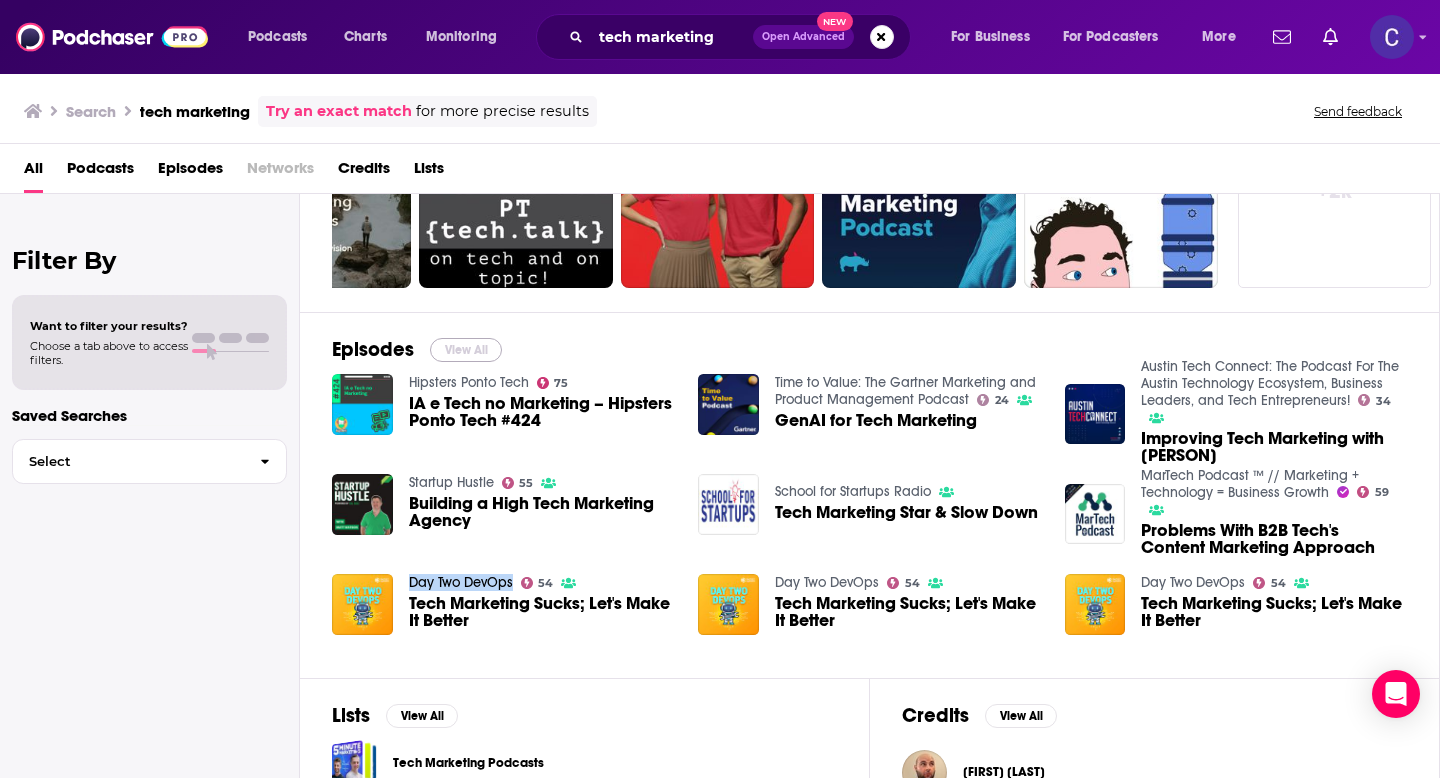 click on "View All" at bounding box center [466, 350] 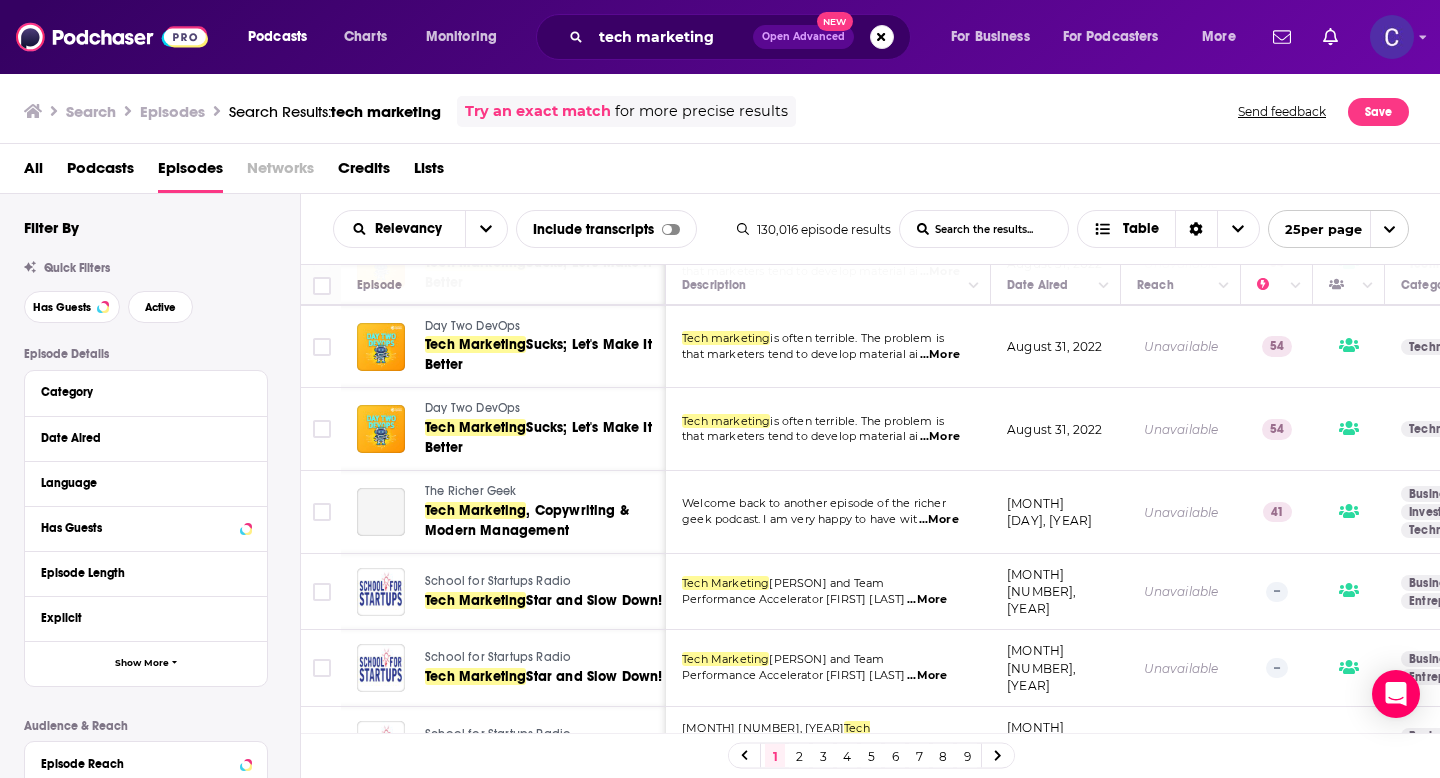 scroll, scrollTop: 652, scrollLeft: 0, axis: vertical 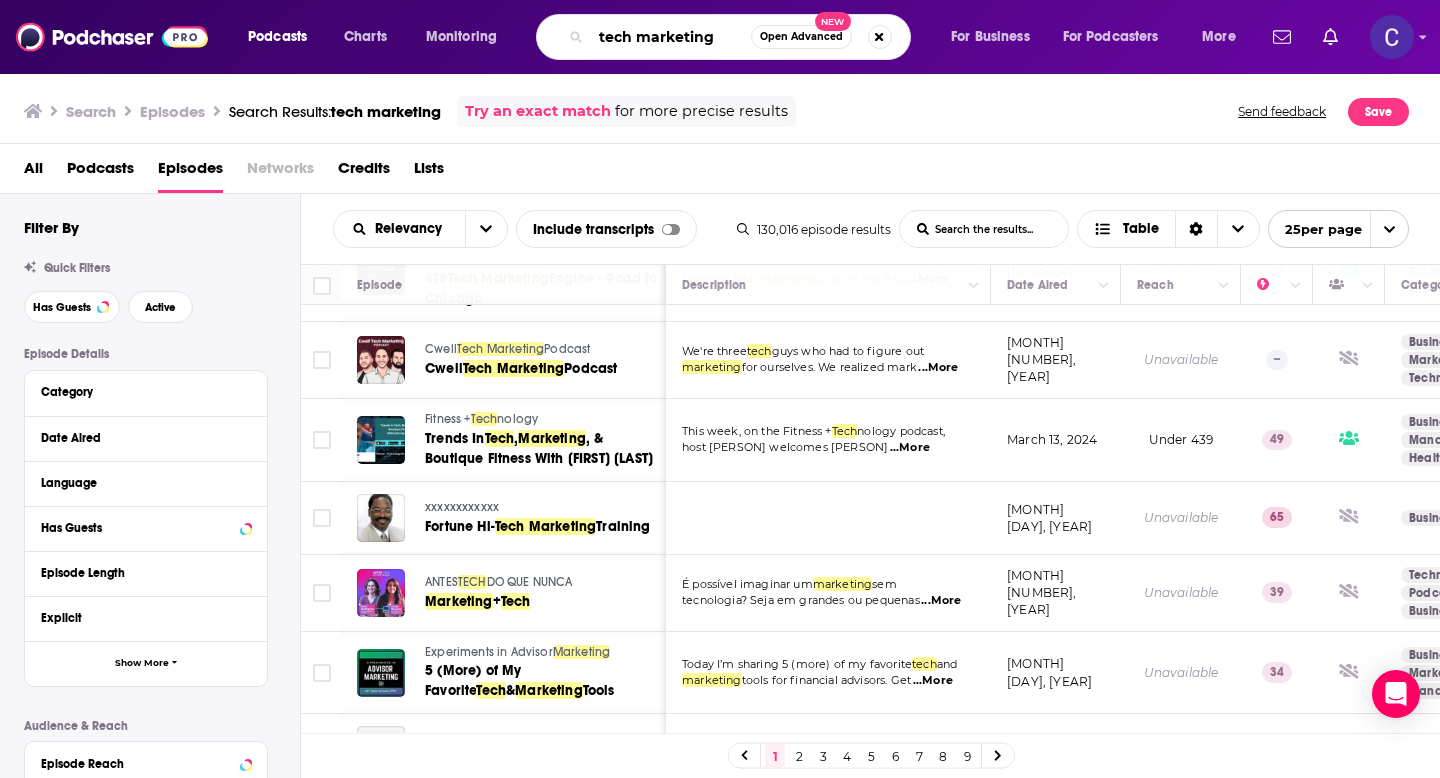 drag, startPoint x: 639, startPoint y: 42, endPoint x: 579, endPoint y: 41, distance: 60.00833 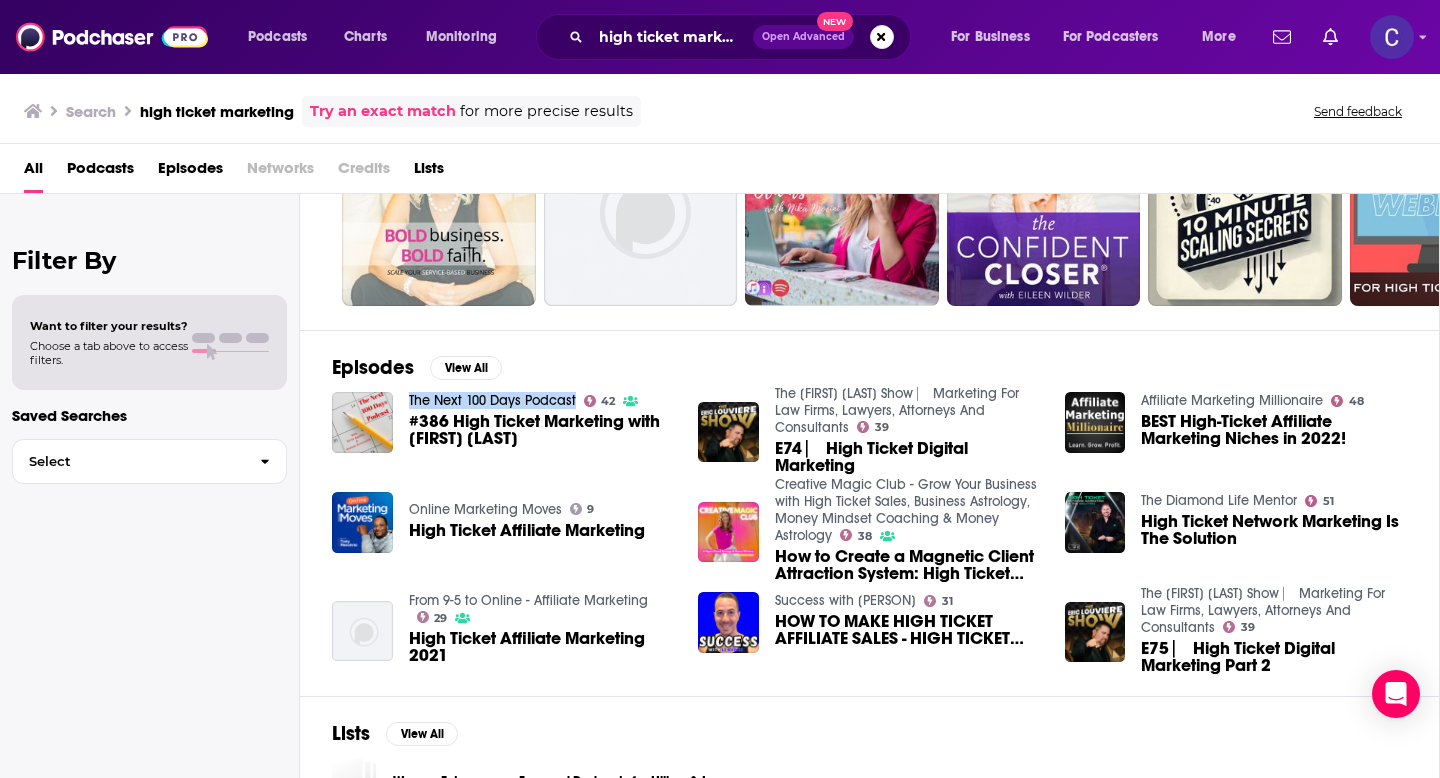 scroll, scrollTop: 174, scrollLeft: 0, axis: vertical 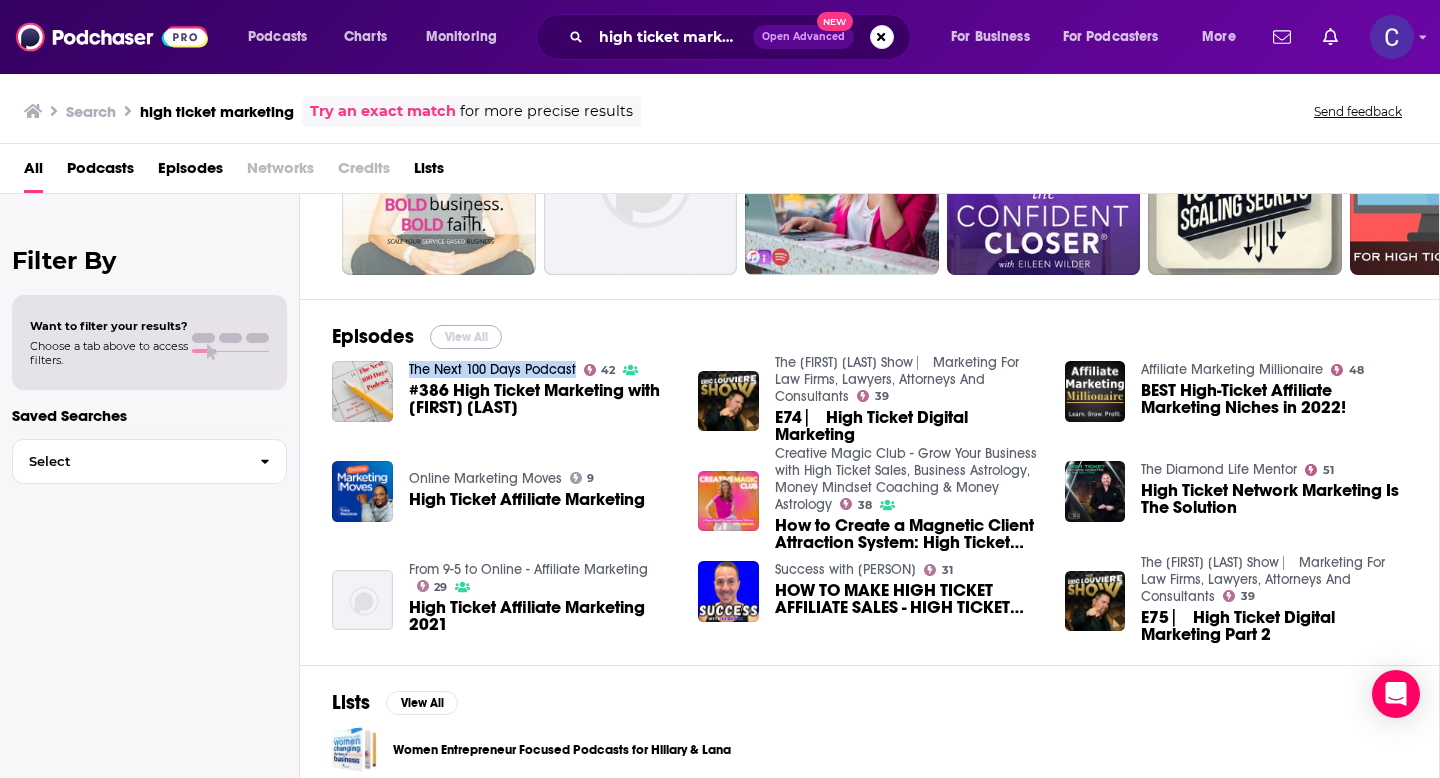 click on "View All" at bounding box center [466, 337] 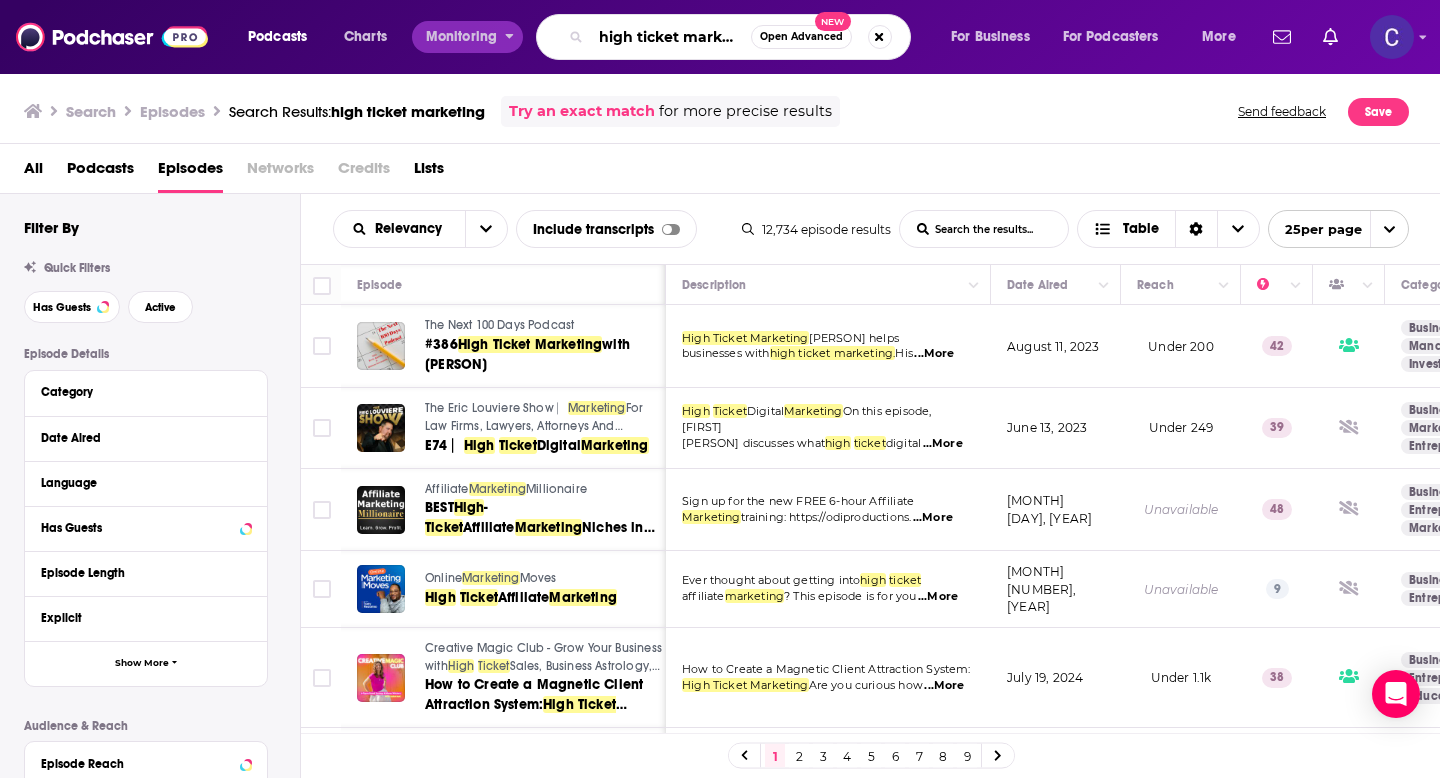 drag, startPoint x: 680, startPoint y: 41, endPoint x: 507, endPoint y: 29, distance: 173.41568 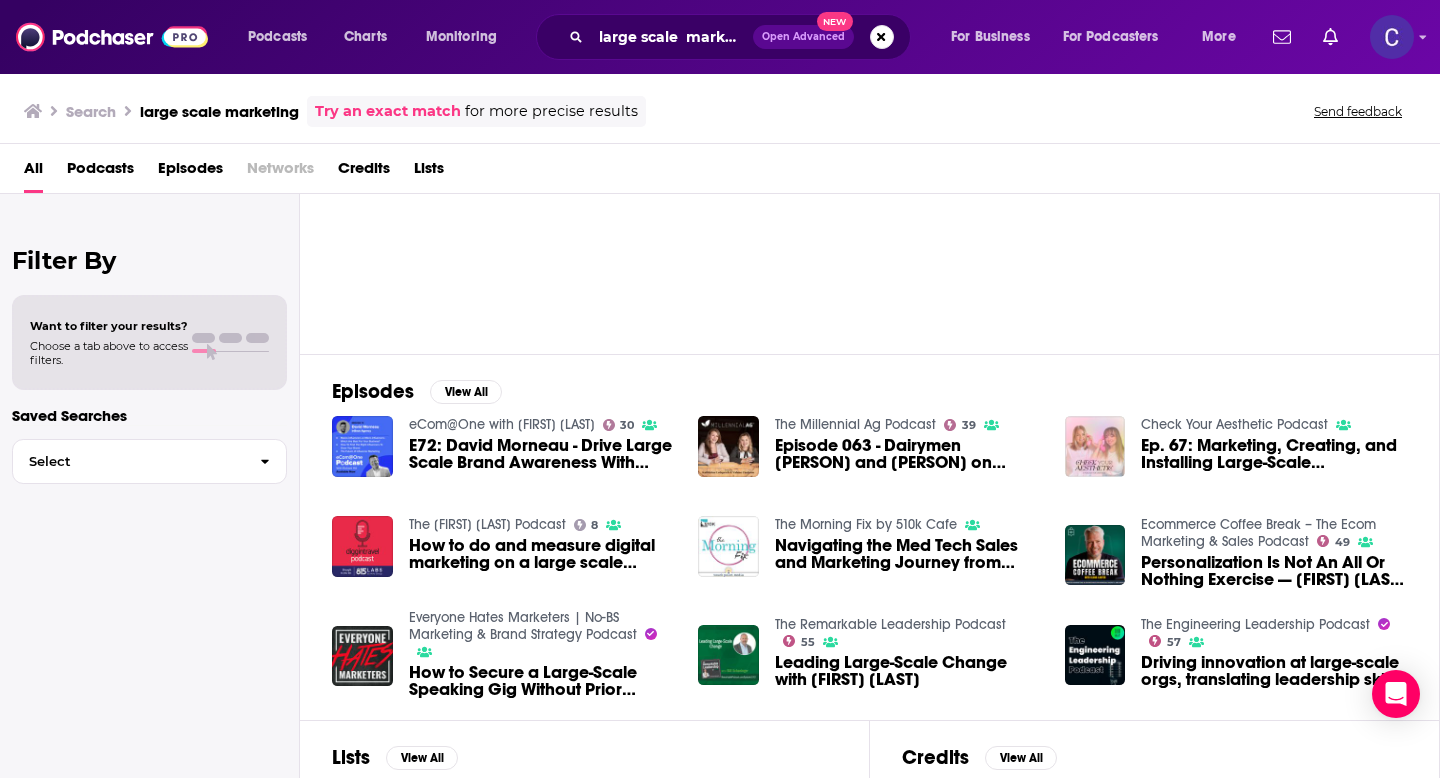 scroll, scrollTop: 121, scrollLeft: 0, axis: vertical 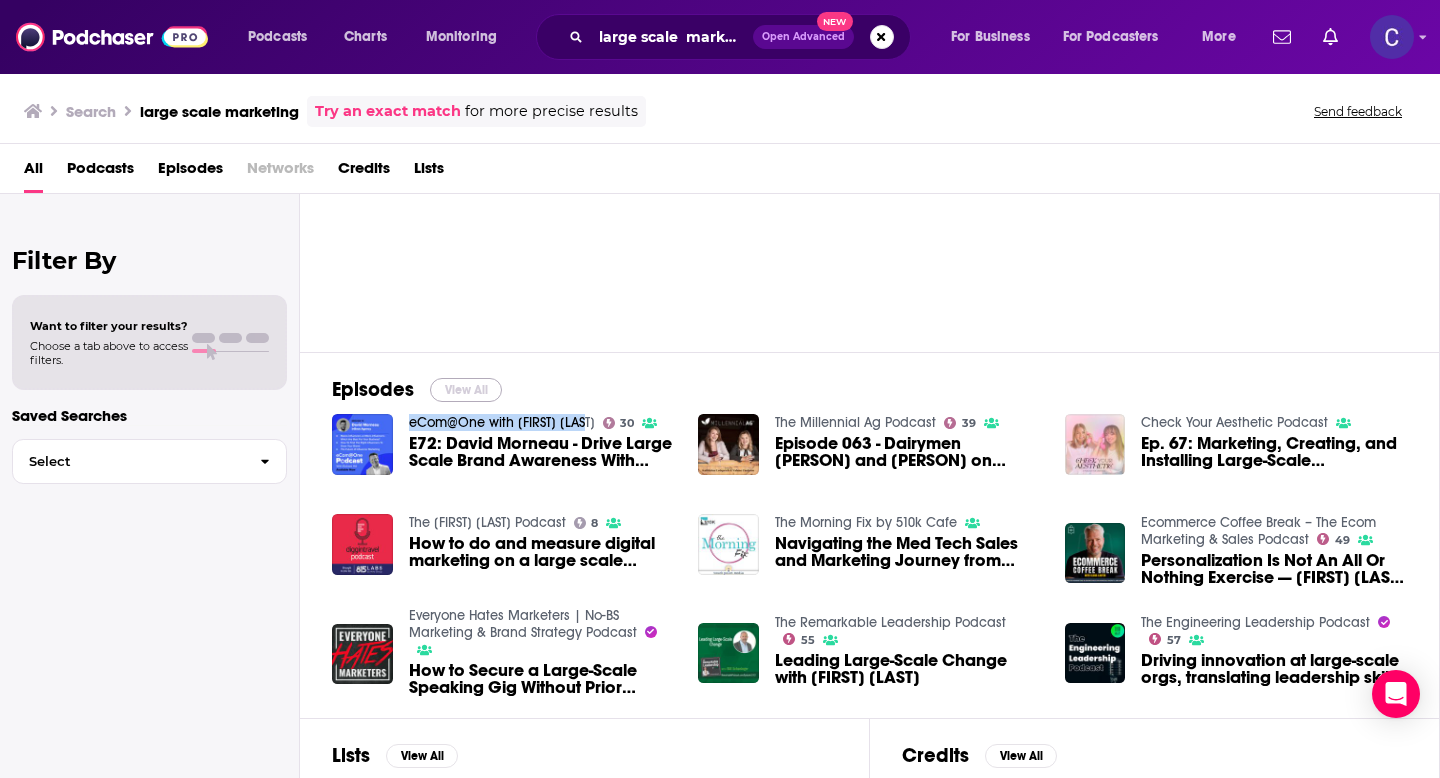 click on "View All" at bounding box center (466, 390) 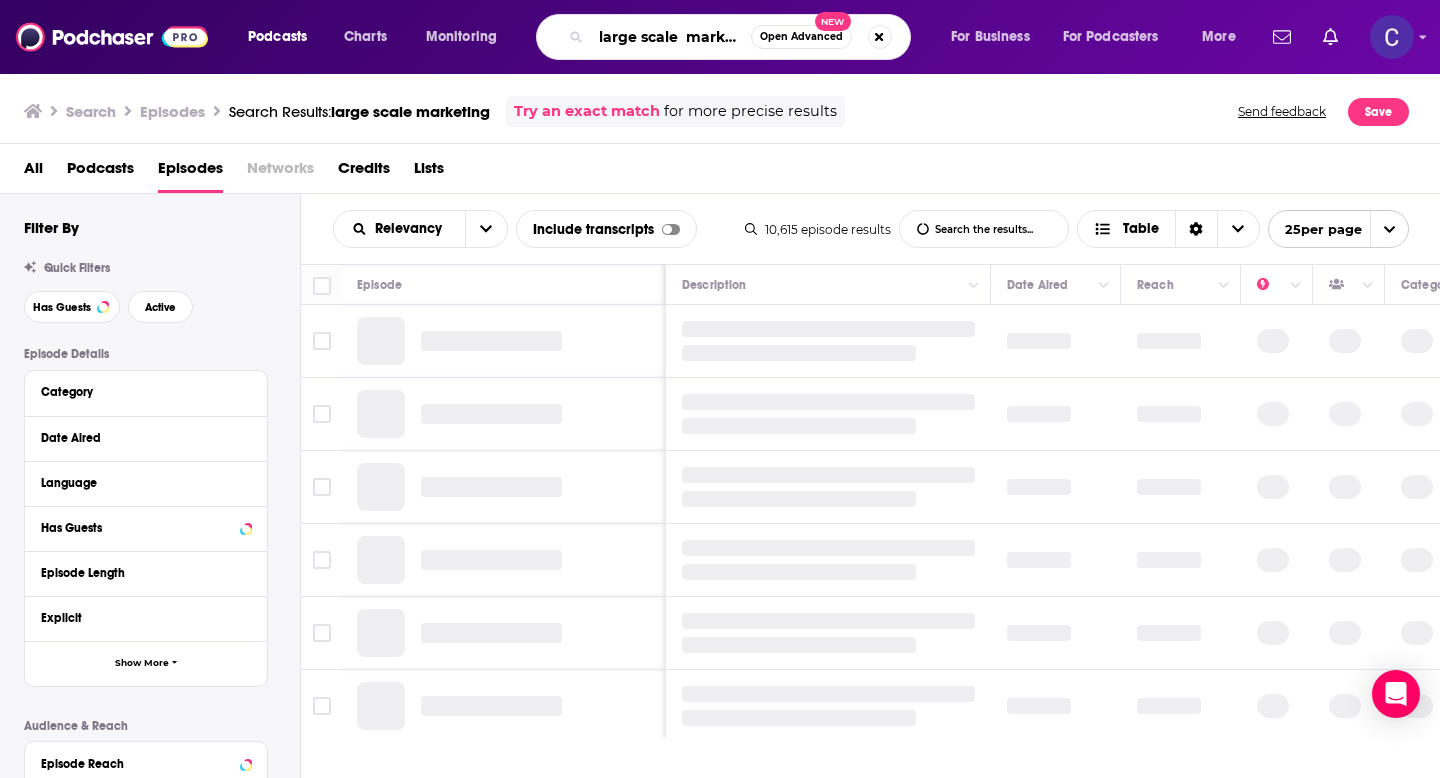 click on "large scale  marketing" at bounding box center (671, 37) 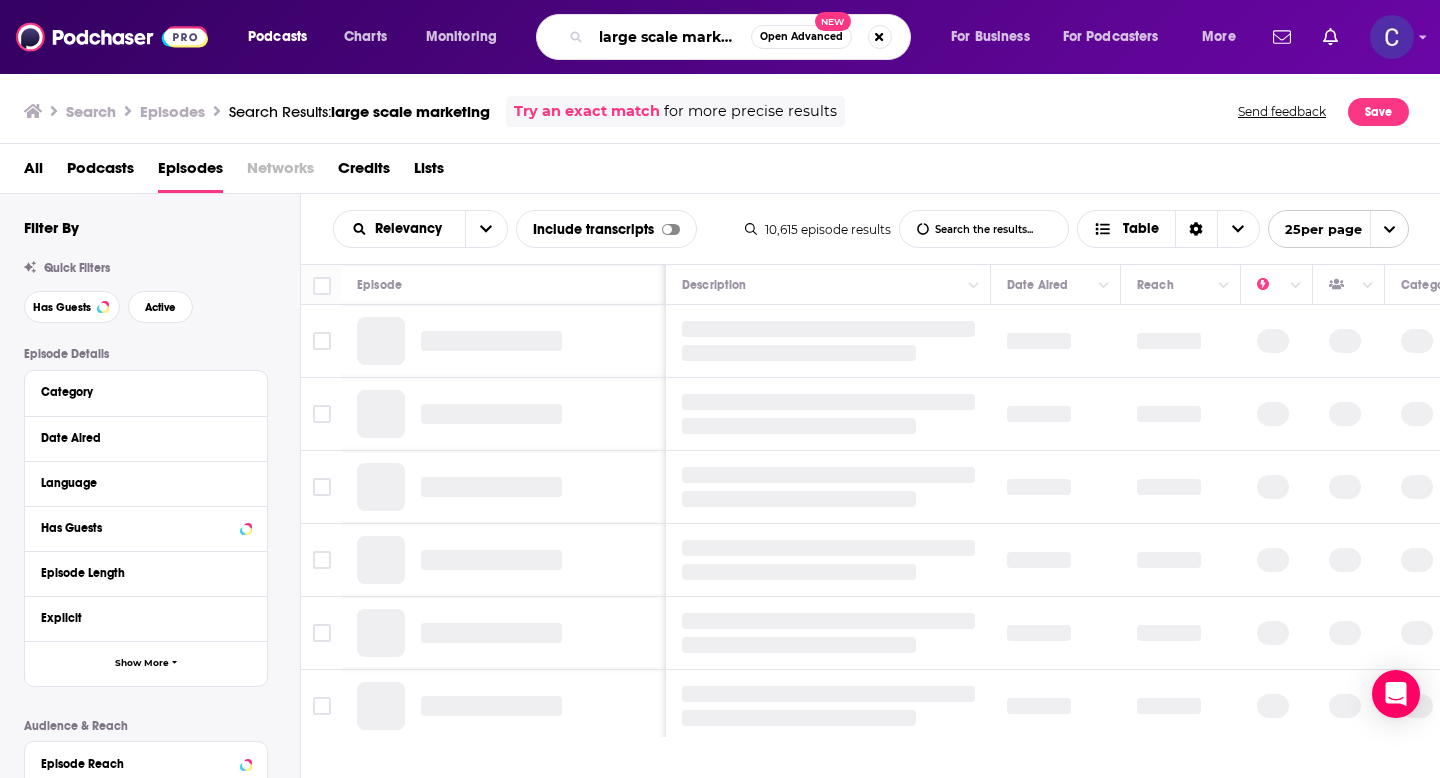 type on "large scale marketing" 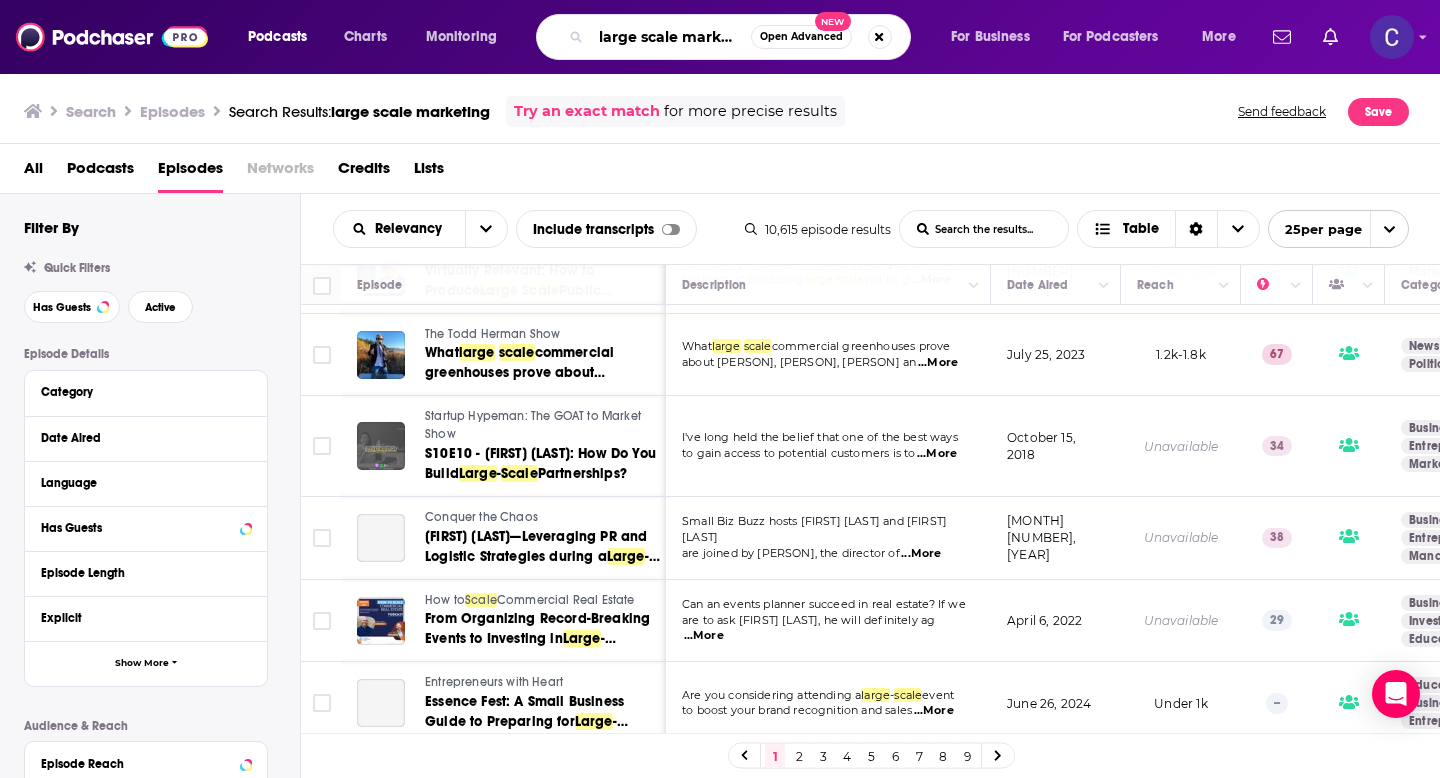 scroll, scrollTop: 1760, scrollLeft: 0, axis: vertical 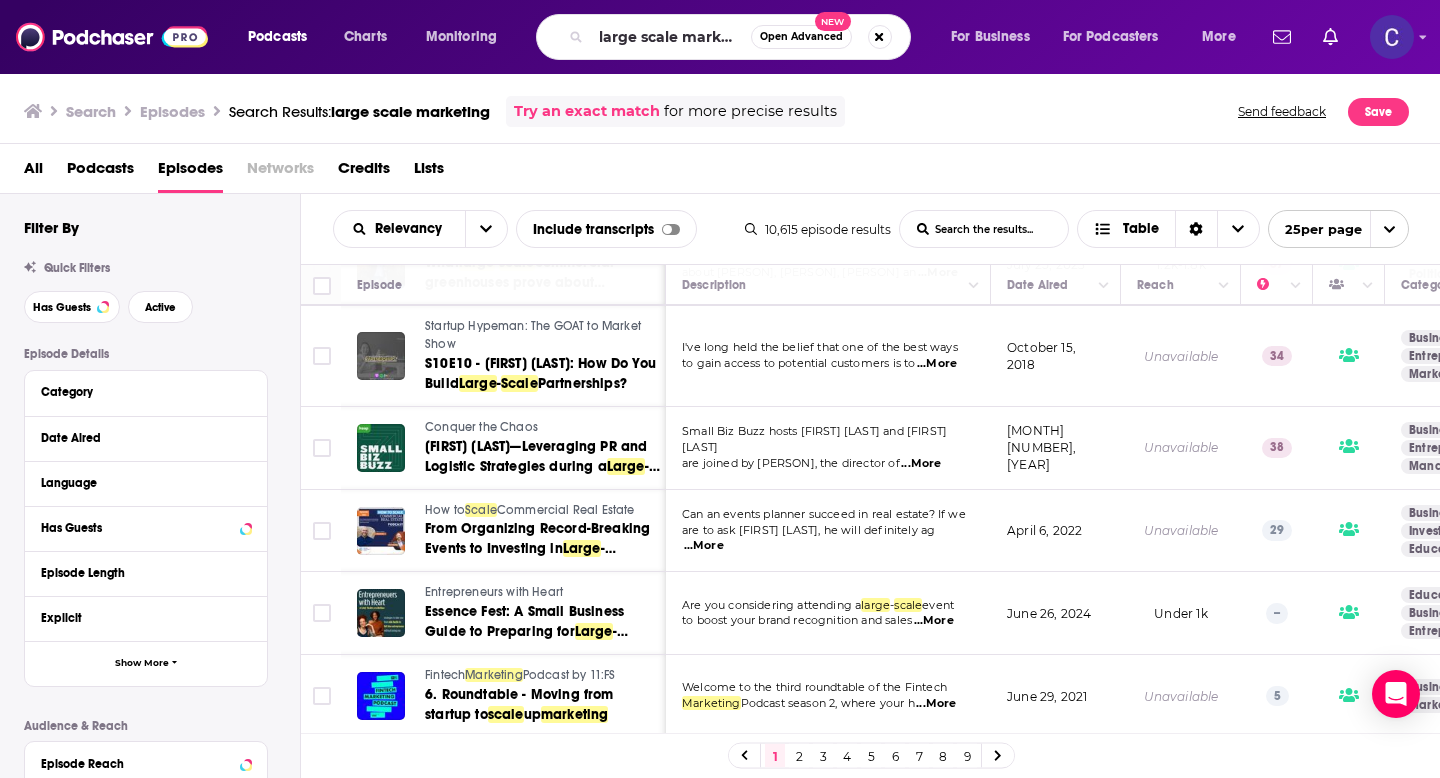 click on "2" at bounding box center [799, 756] 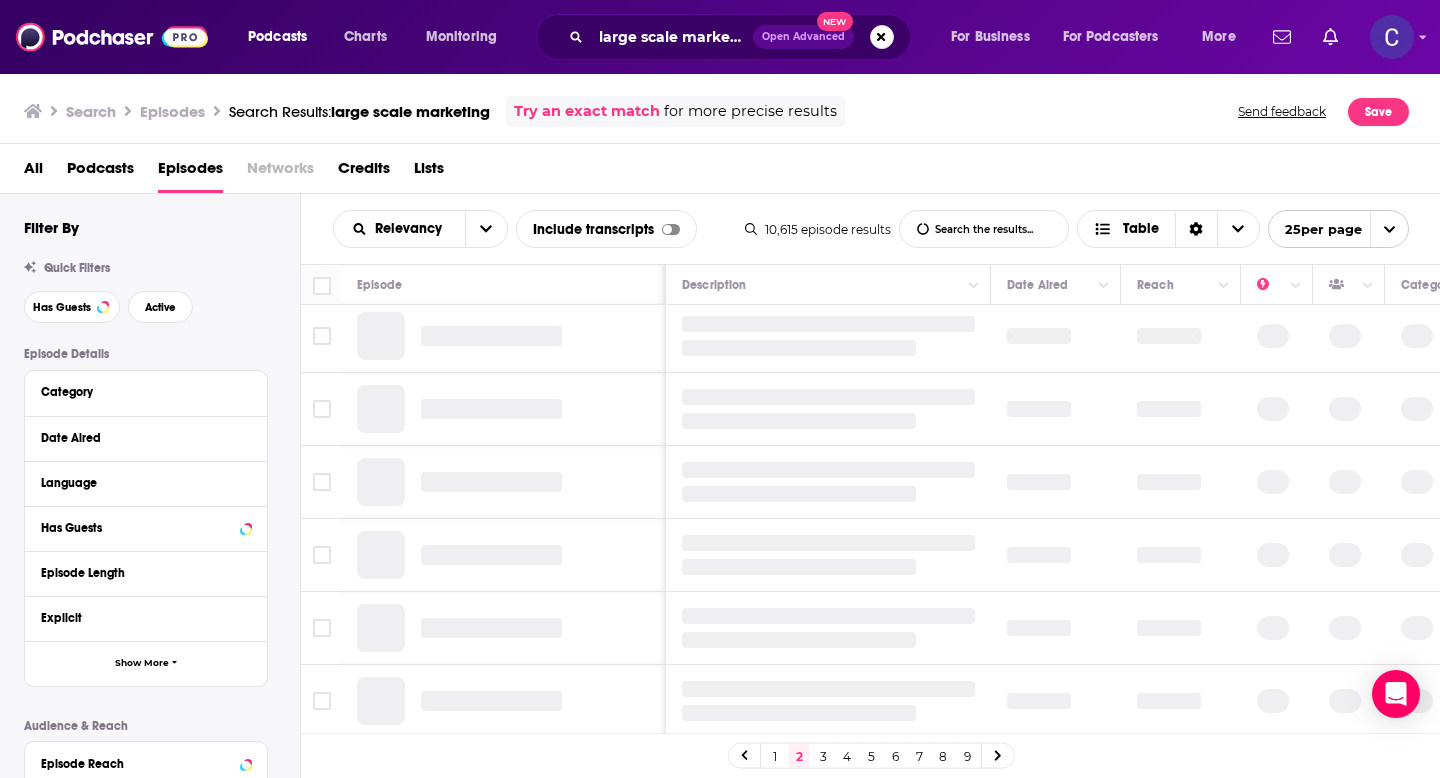 scroll, scrollTop: 0, scrollLeft: 0, axis: both 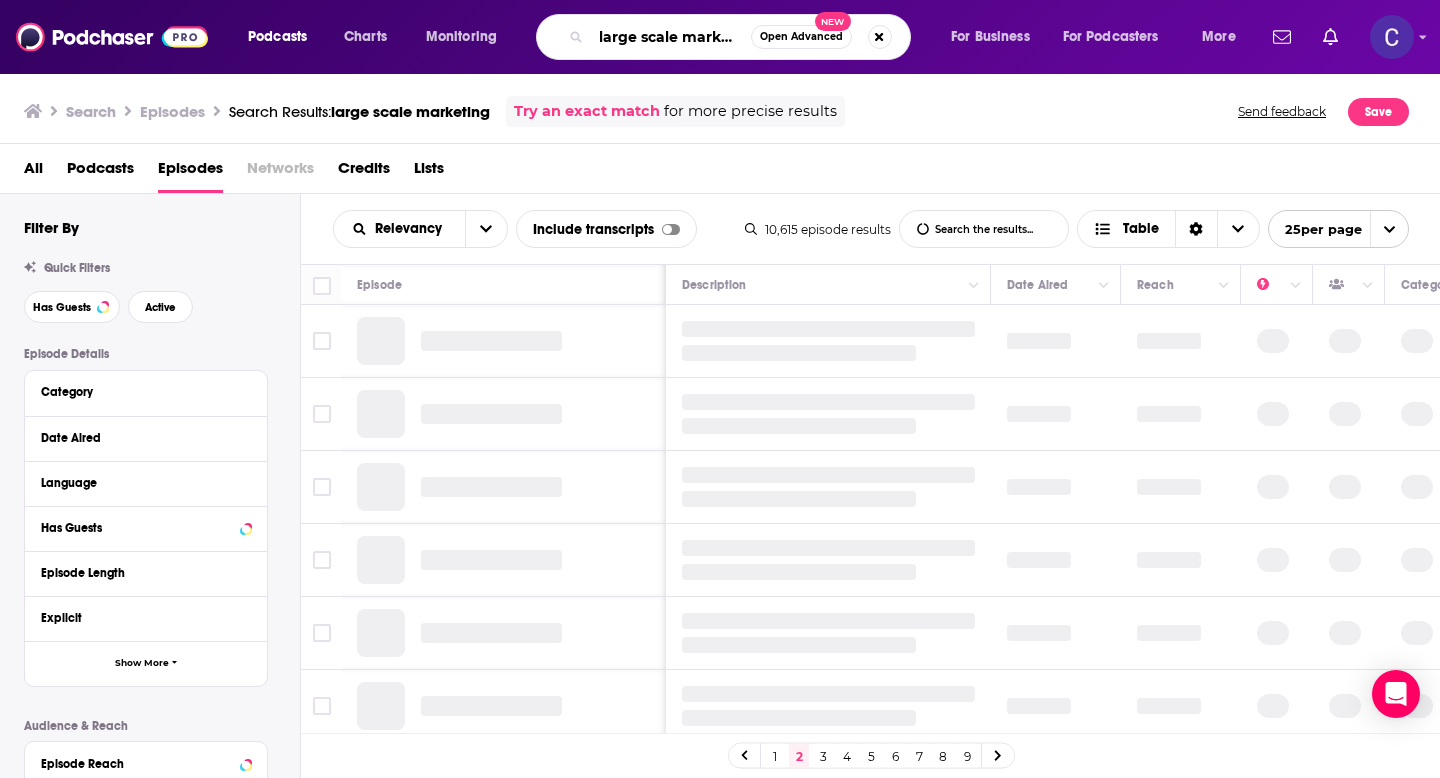 click on "large scale marketing" at bounding box center (671, 37) 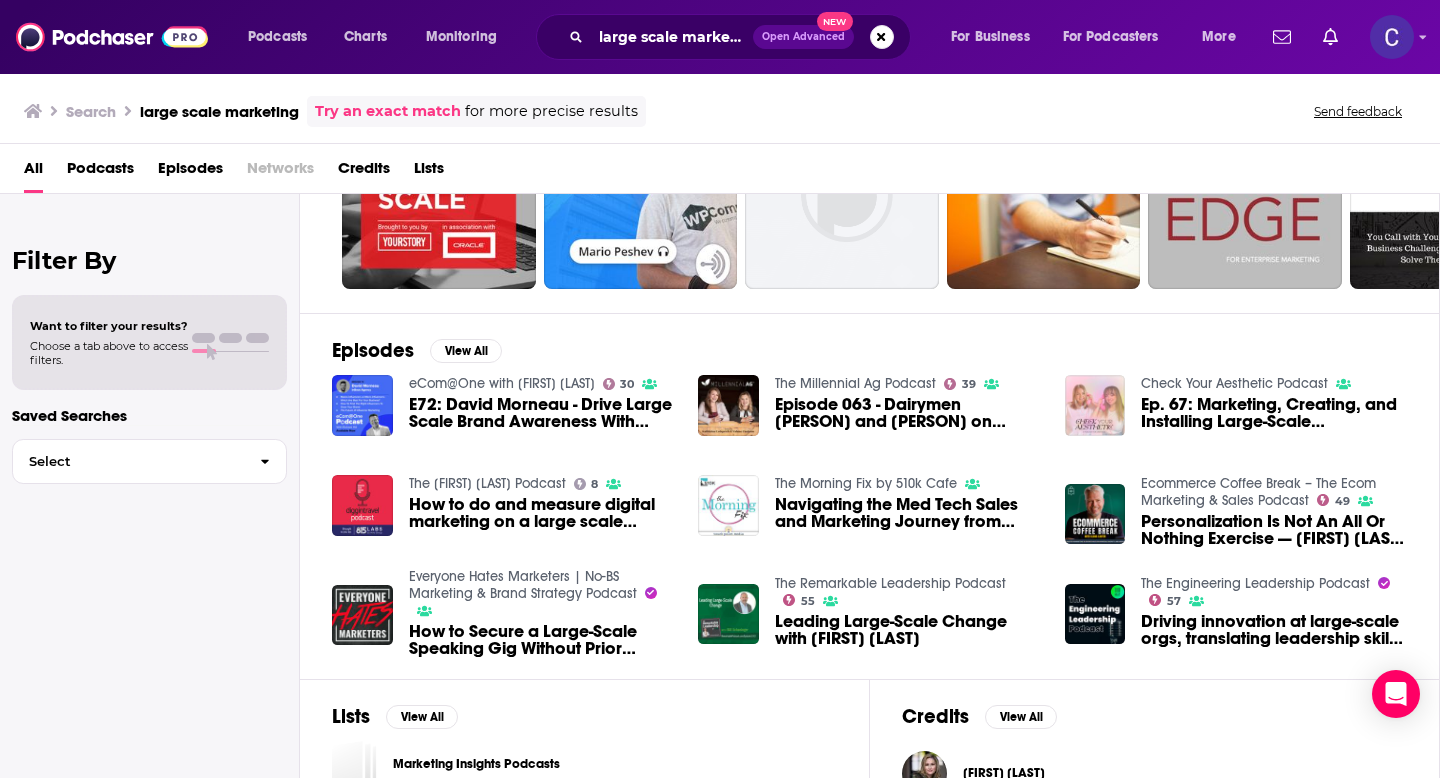 scroll, scrollTop: 205, scrollLeft: 0, axis: vertical 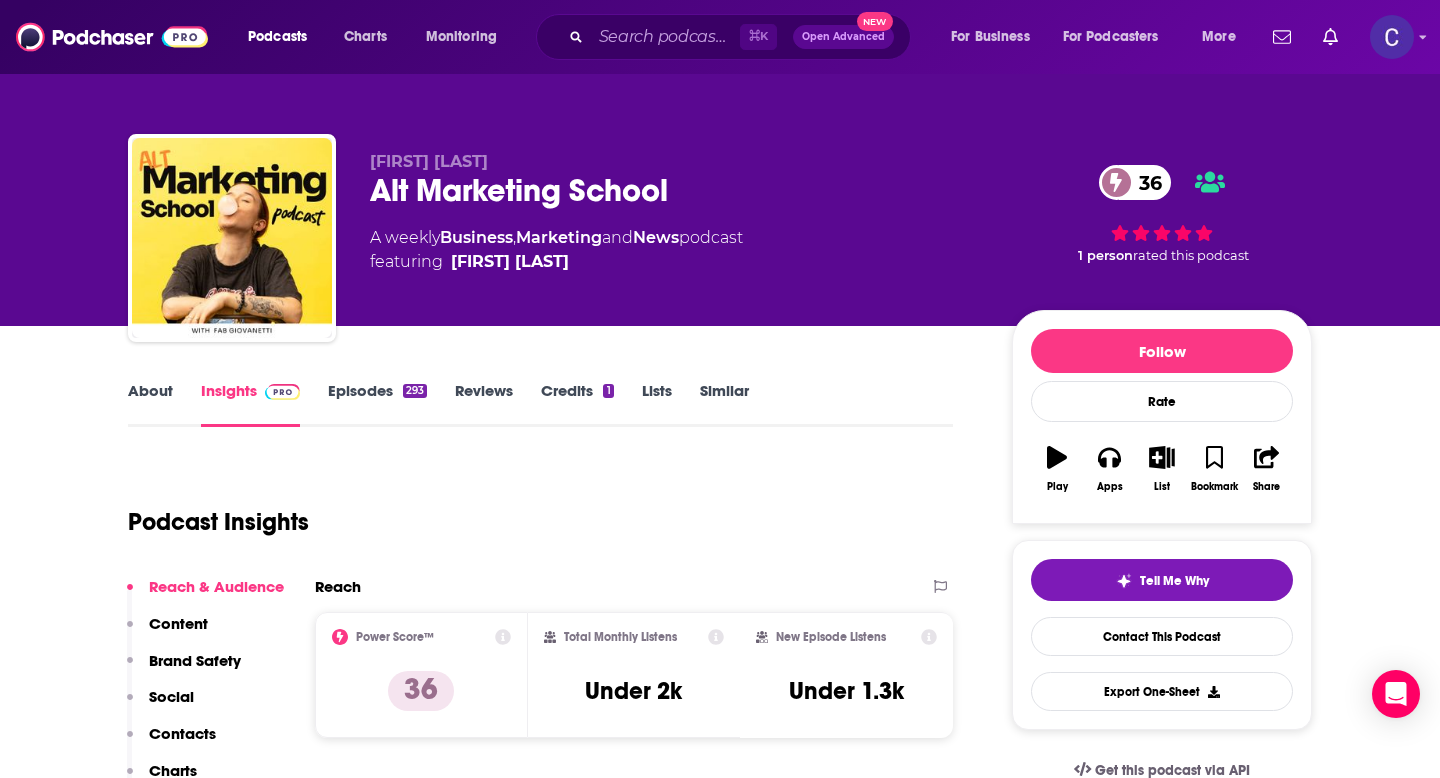 click on "Similar" at bounding box center [724, 404] 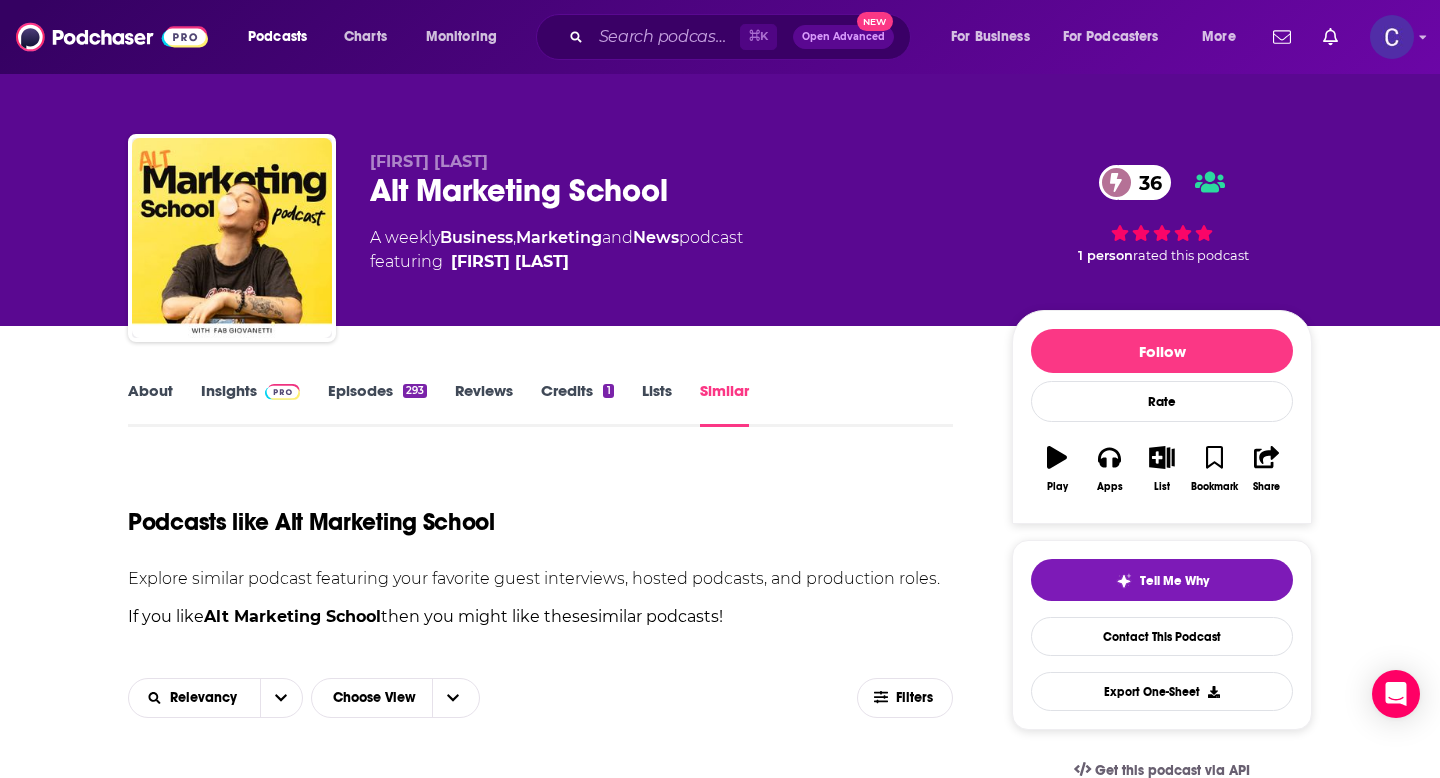 click on "About" at bounding box center [150, 404] 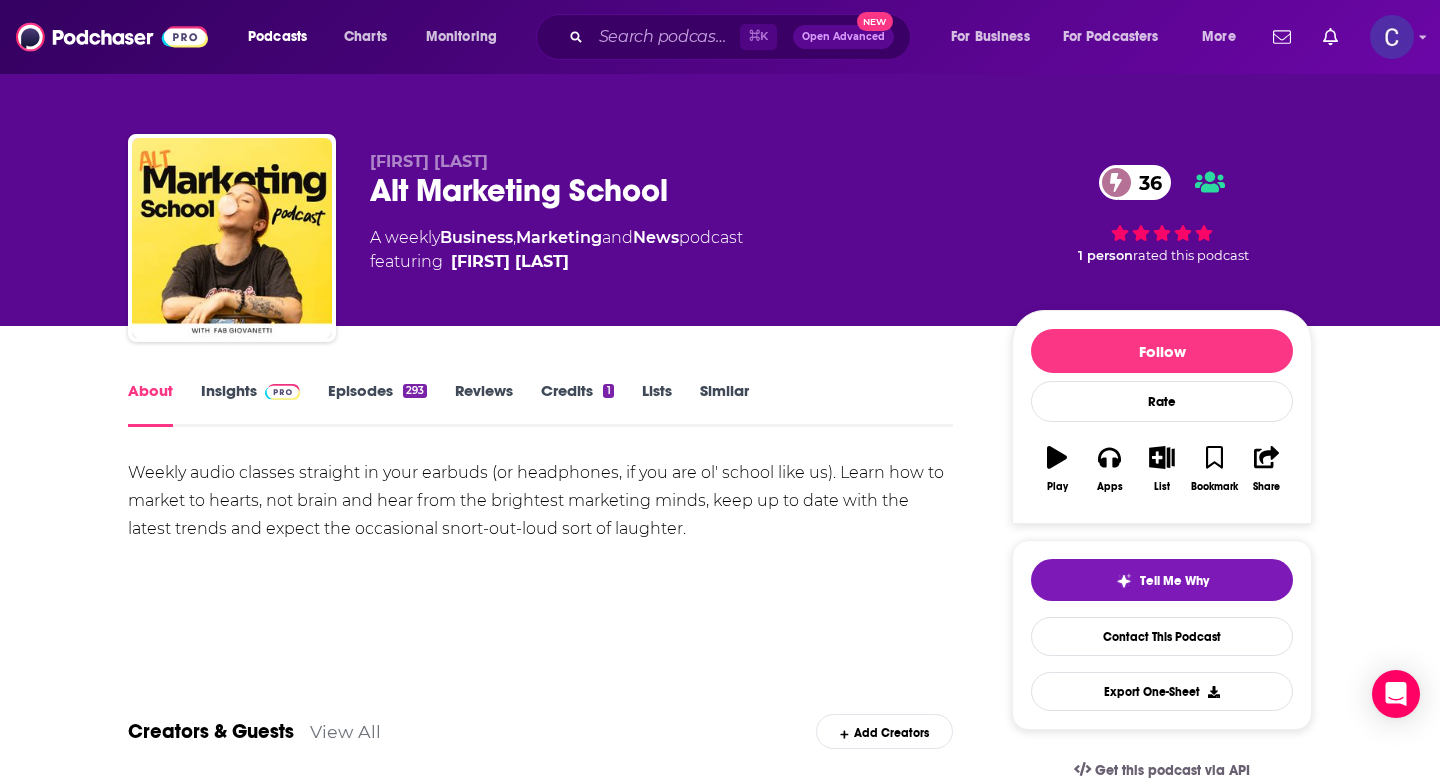click on "Similar" at bounding box center [724, 404] 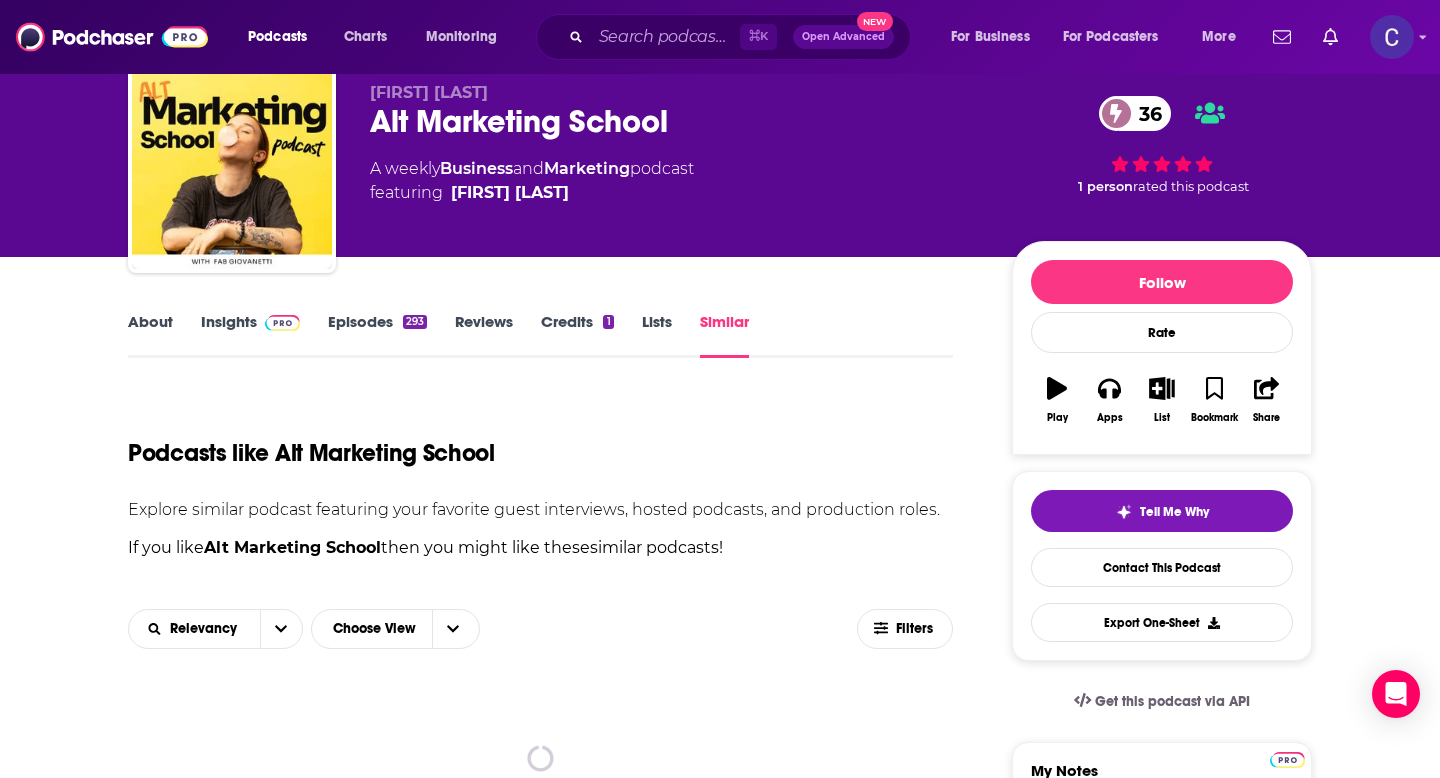 scroll, scrollTop: 0, scrollLeft: 0, axis: both 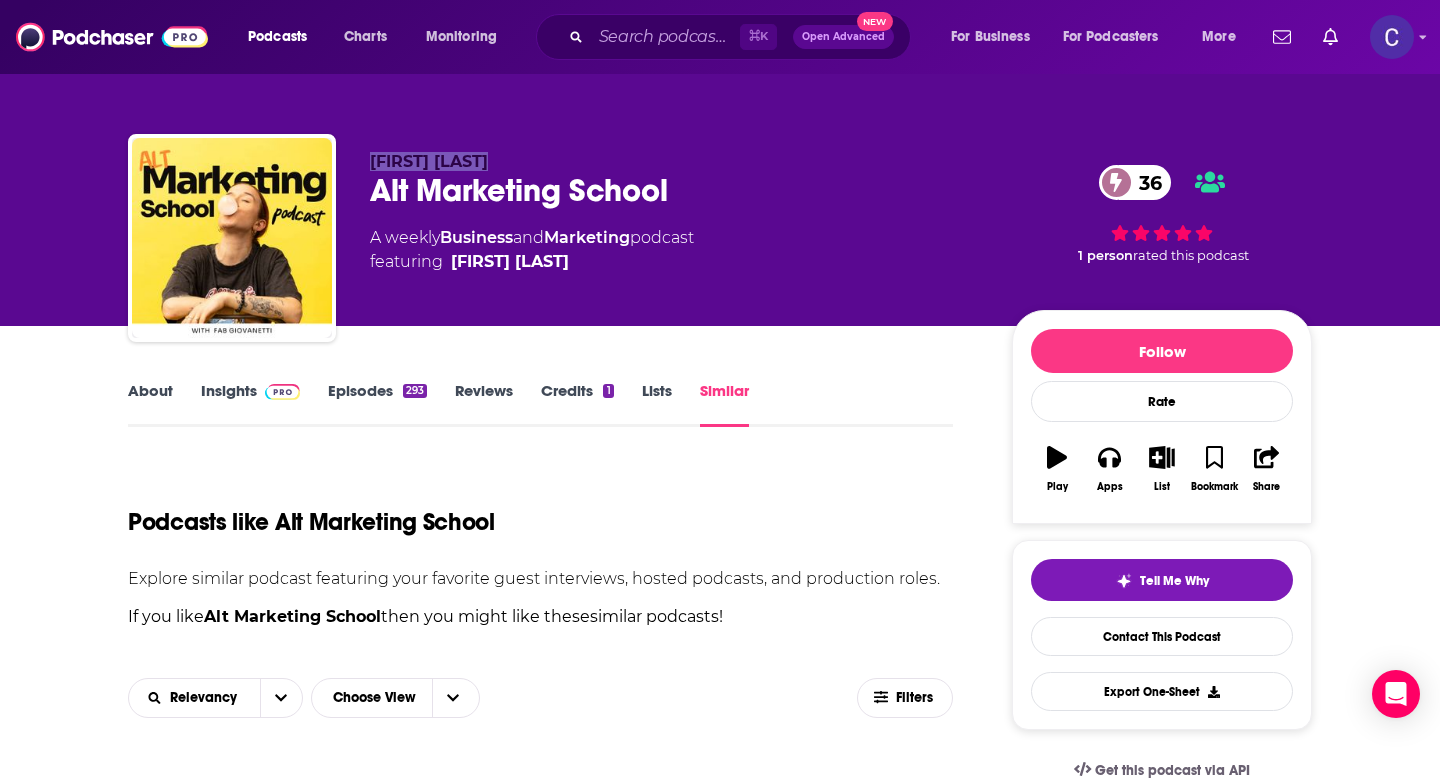 drag, startPoint x: 369, startPoint y: 163, endPoint x: 562, endPoint y: 163, distance: 193 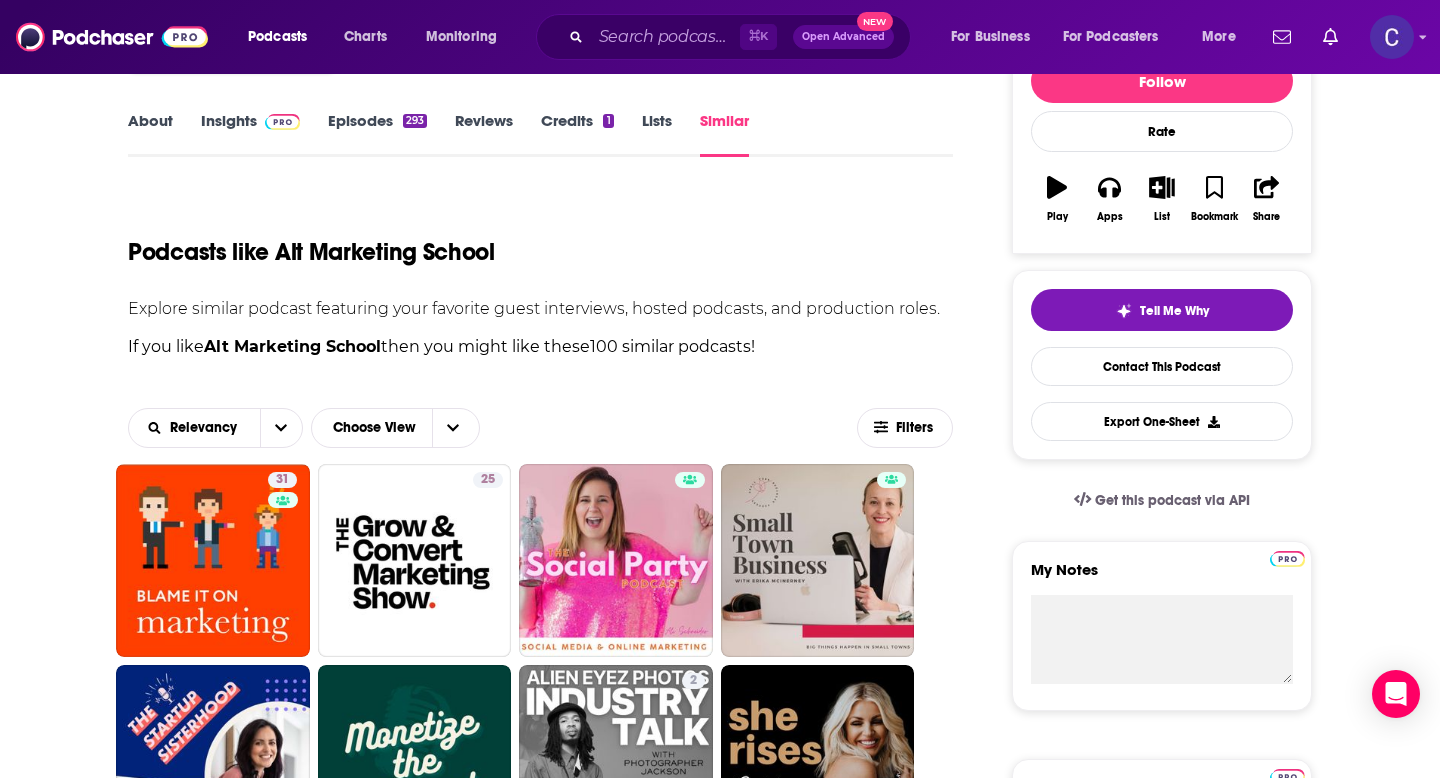 scroll, scrollTop: 337, scrollLeft: 0, axis: vertical 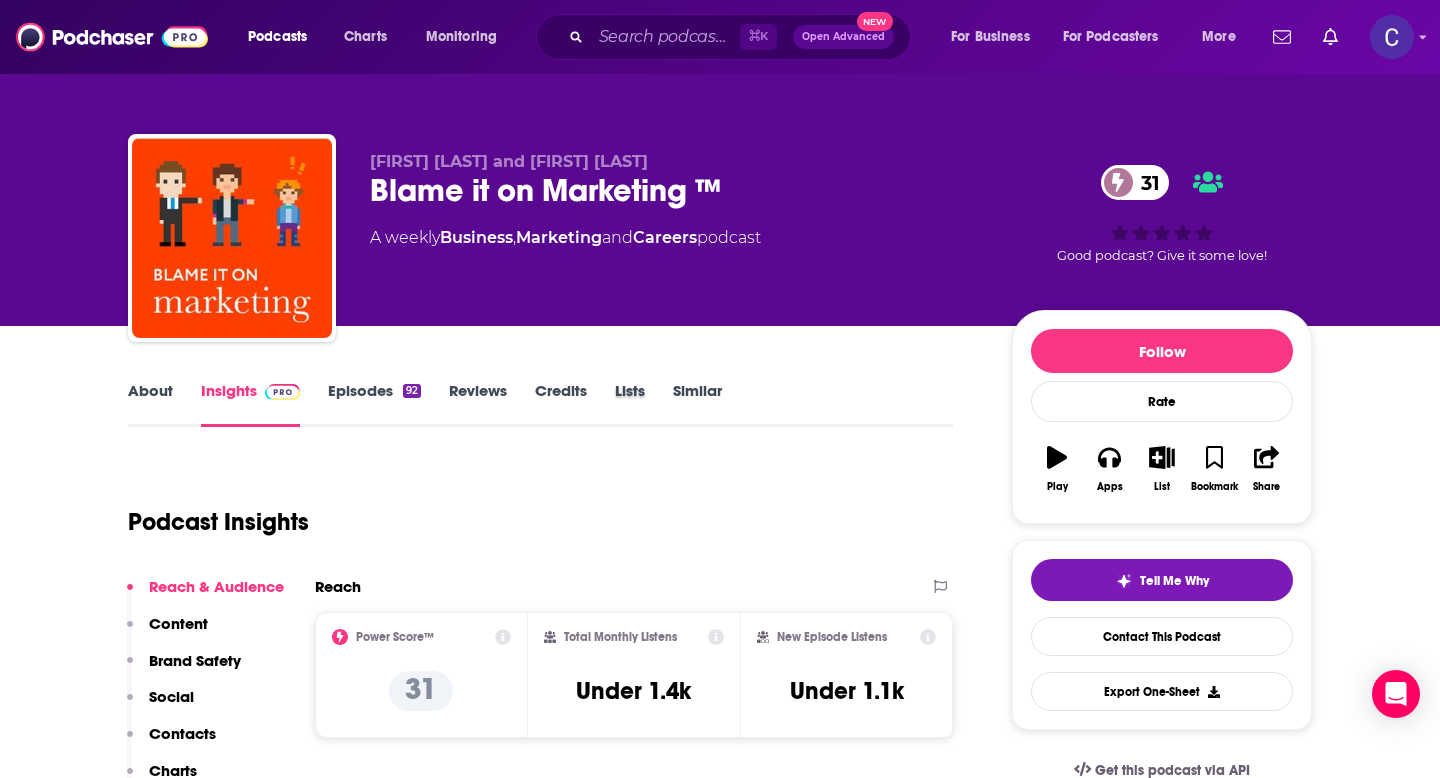 click on "Lists" at bounding box center [644, 404] 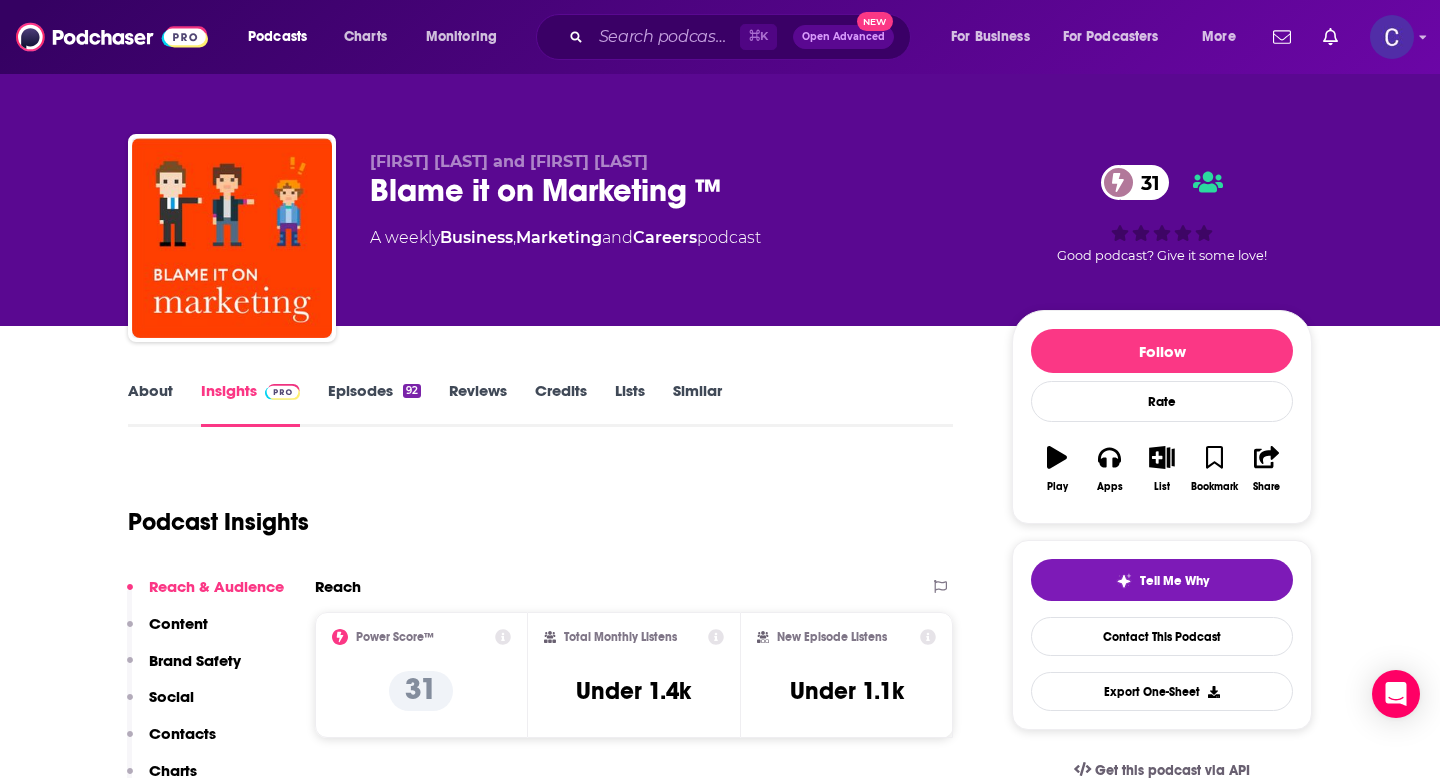click on "Similar" at bounding box center [697, 404] 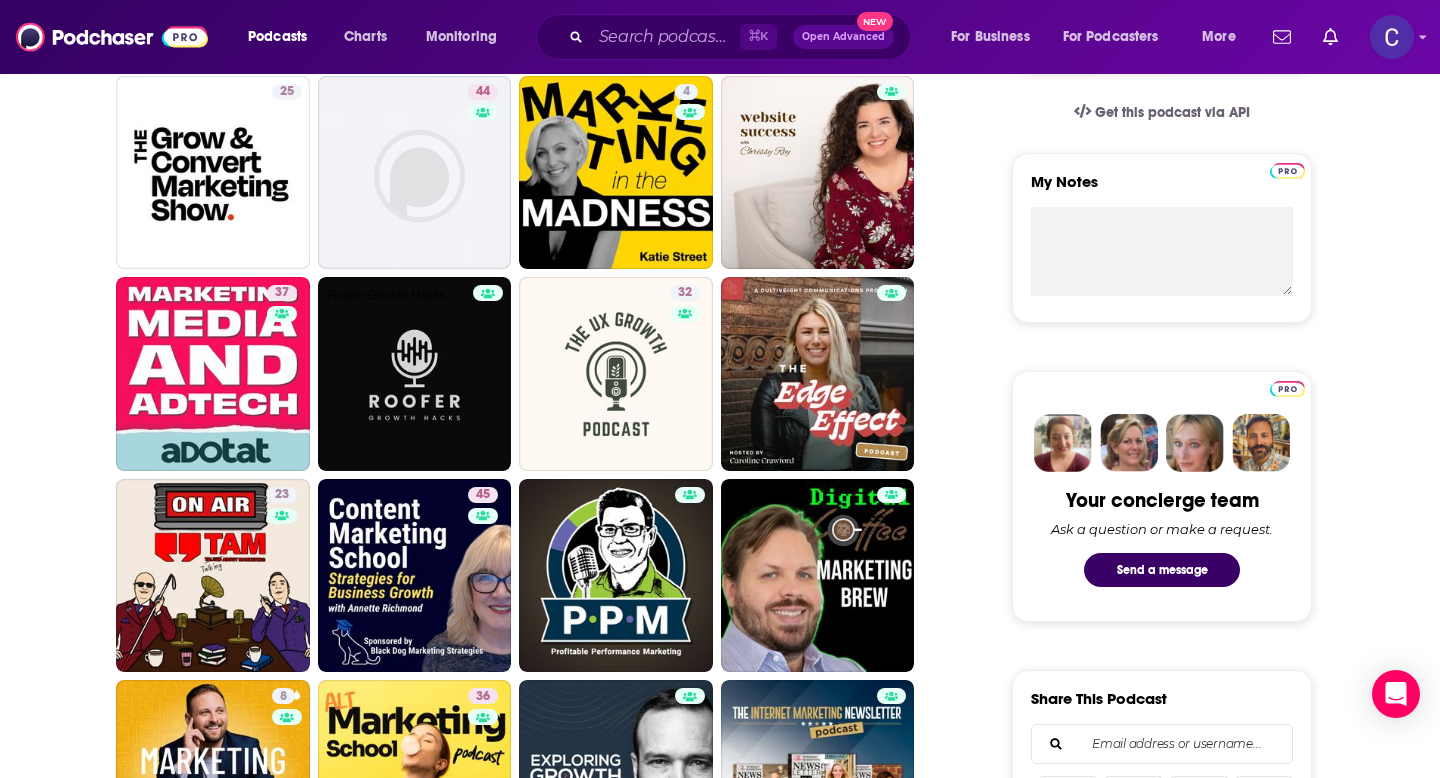 scroll, scrollTop: 659, scrollLeft: 0, axis: vertical 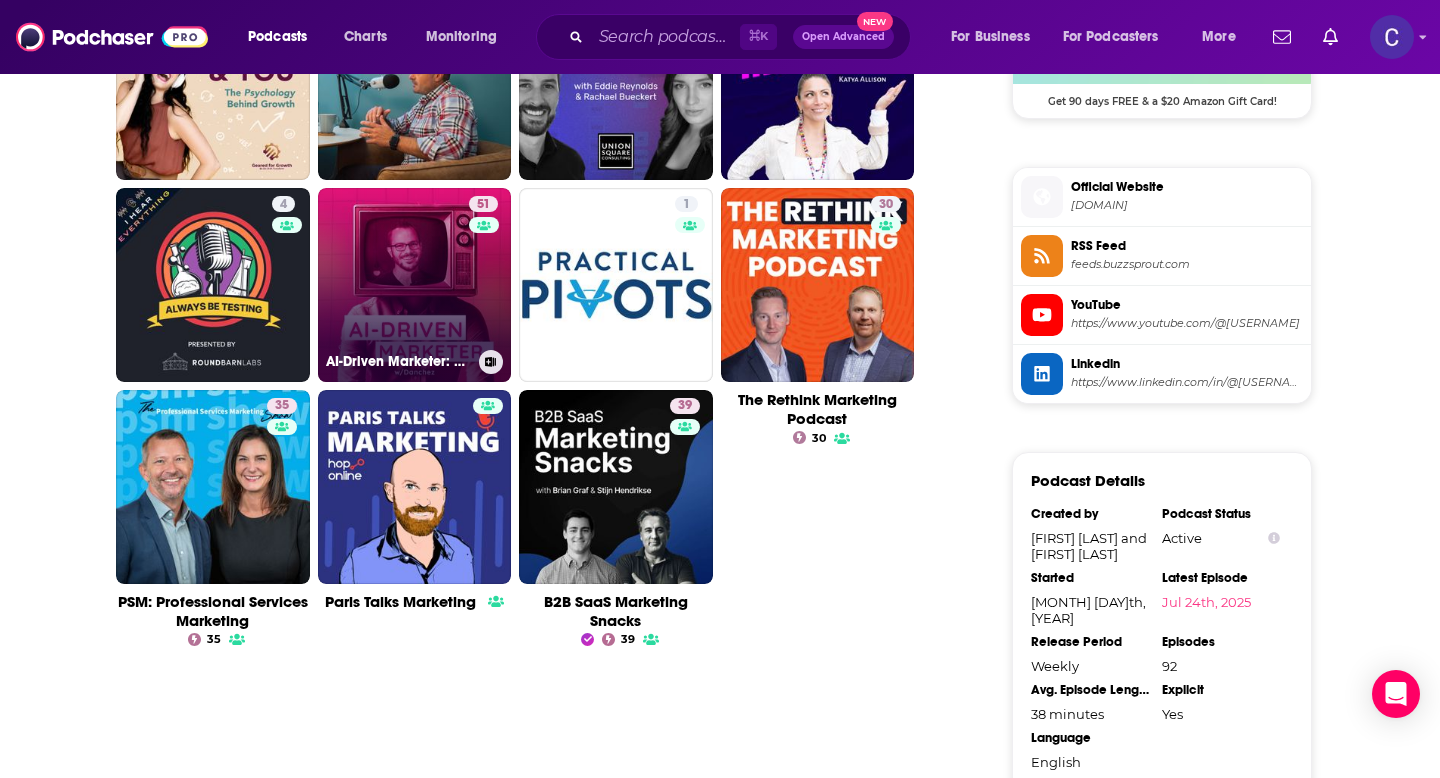 click on "51 AI-Driven Marketer: Master AI Marketing To Stand Out In 2025" at bounding box center [415, 285] 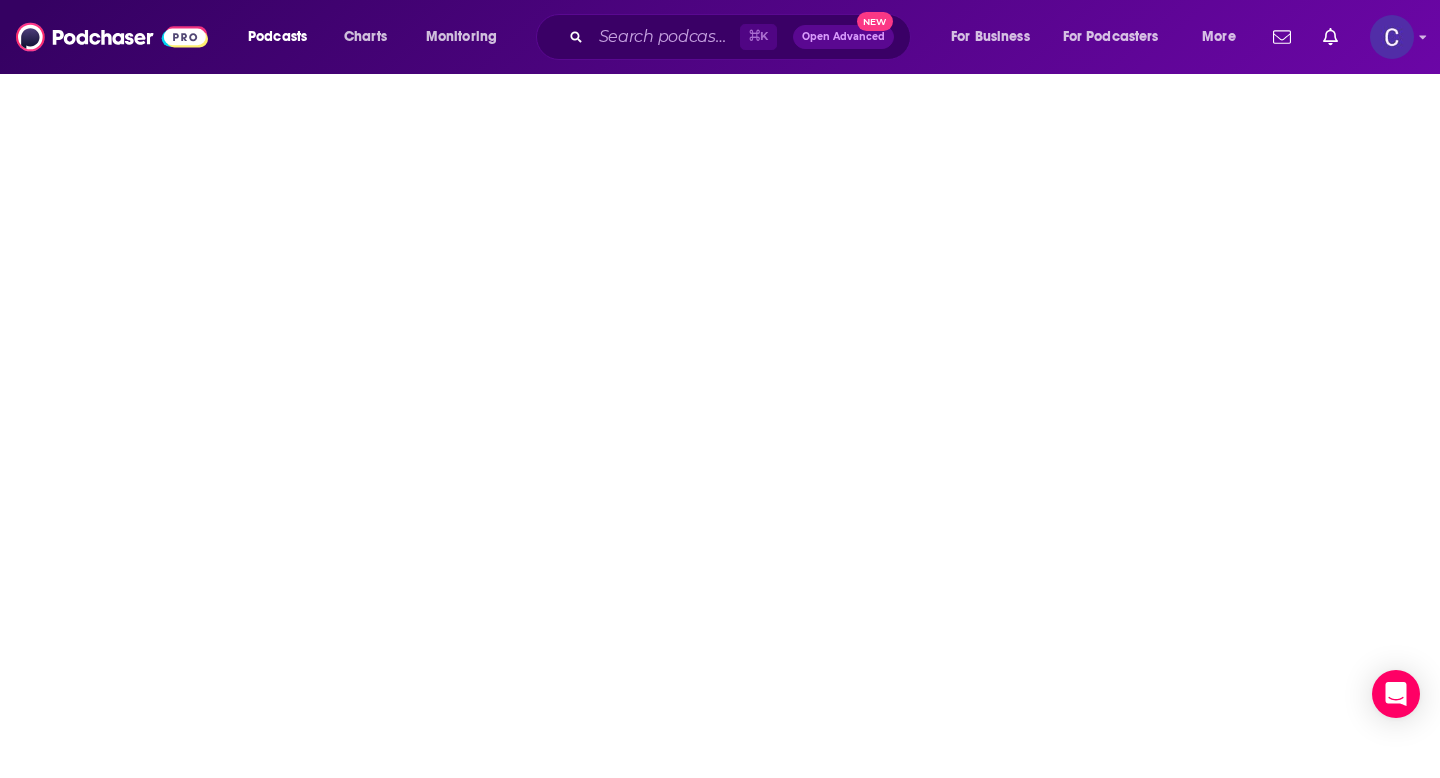 scroll, scrollTop: 0, scrollLeft: 0, axis: both 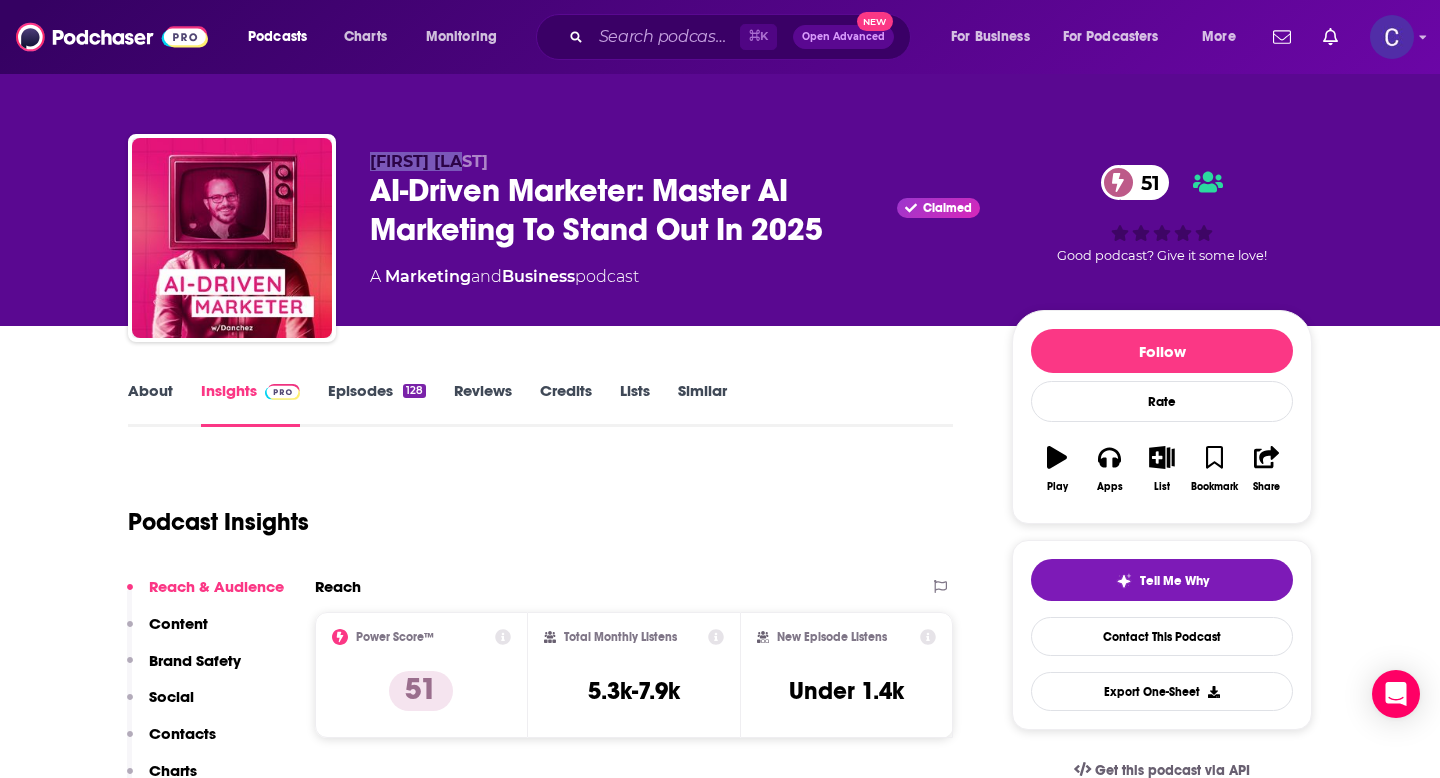 drag, startPoint x: 368, startPoint y: 160, endPoint x: 555, endPoint y: 160, distance: 187 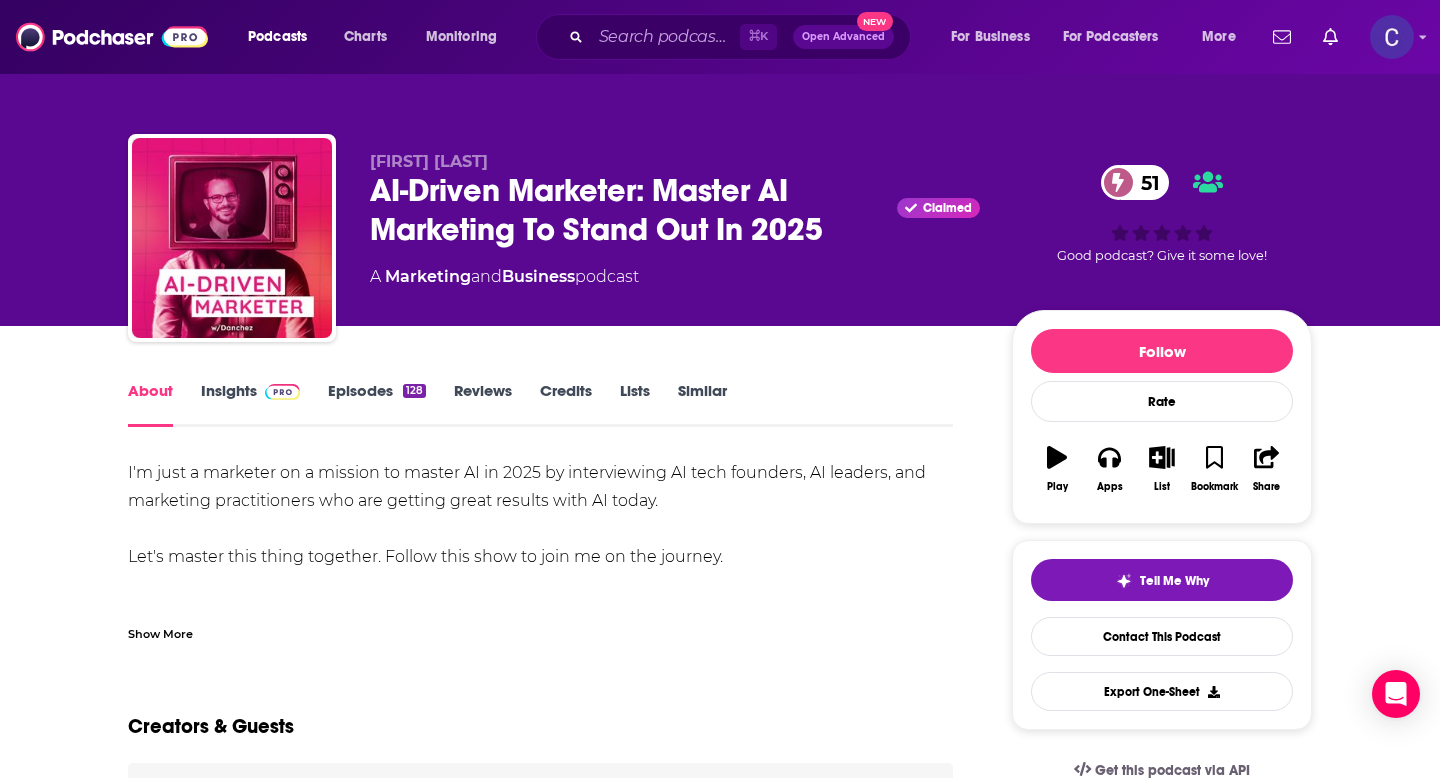 click on "Similar" at bounding box center (702, 404) 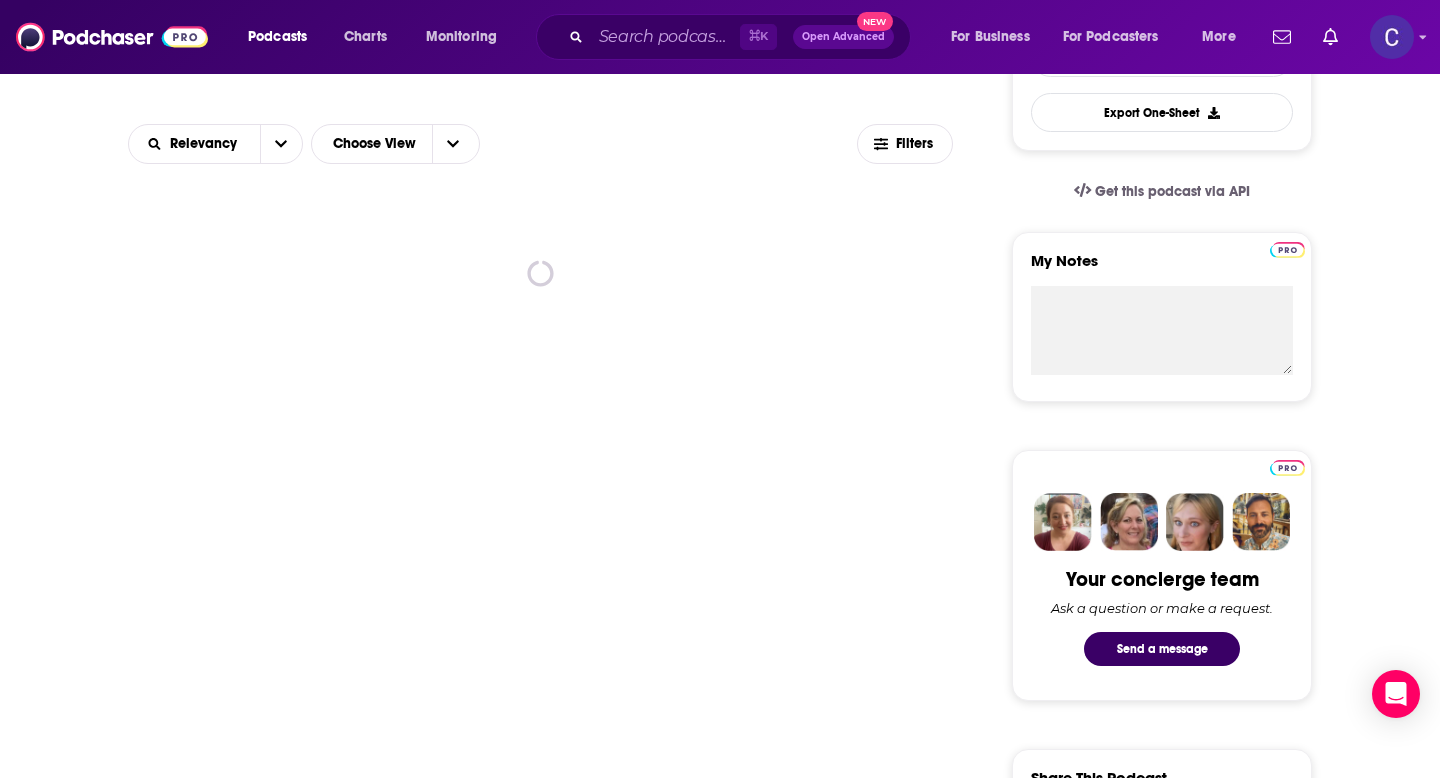scroll, scrollTop: 580, scrollLeft: 0, axis: vertical 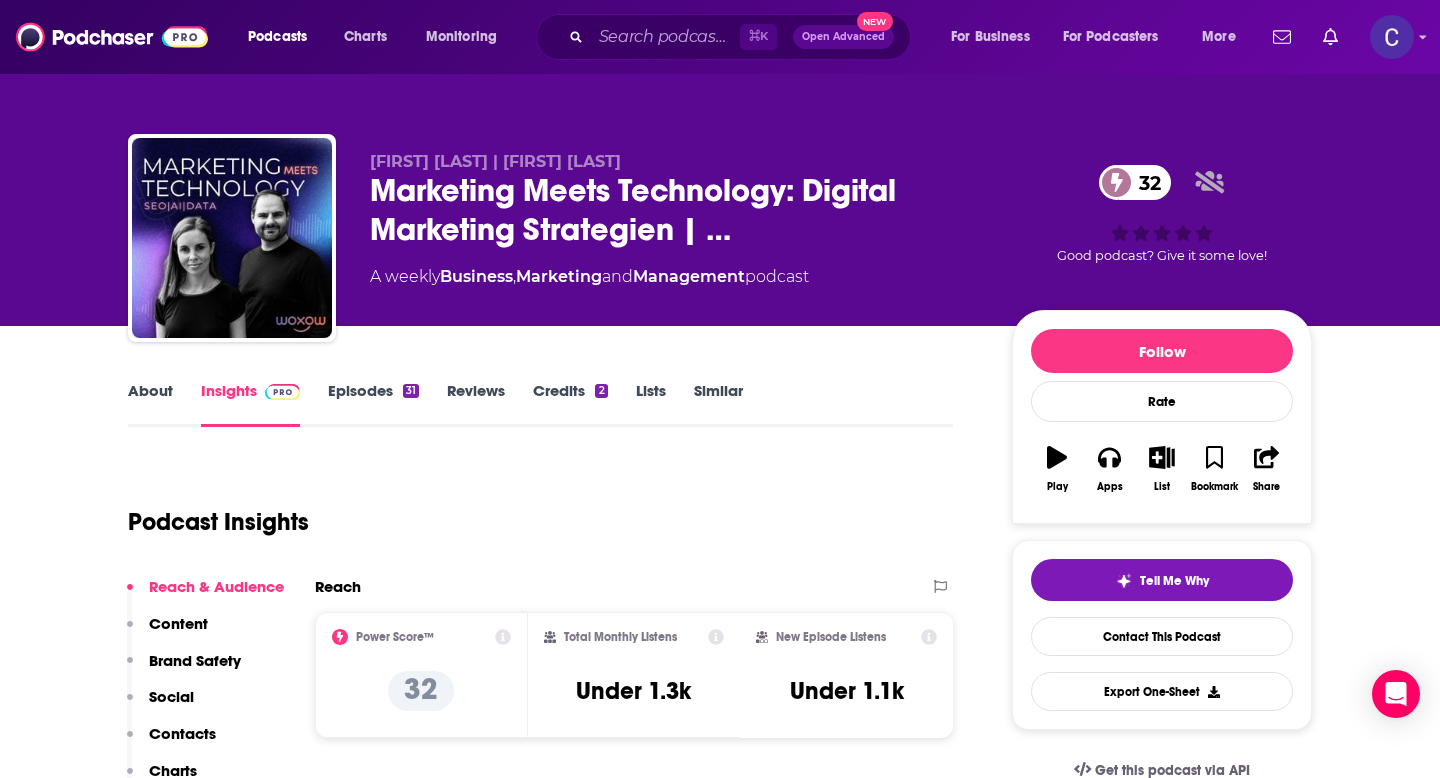 click on "Episodes 31" at bounding box center (373, 404) 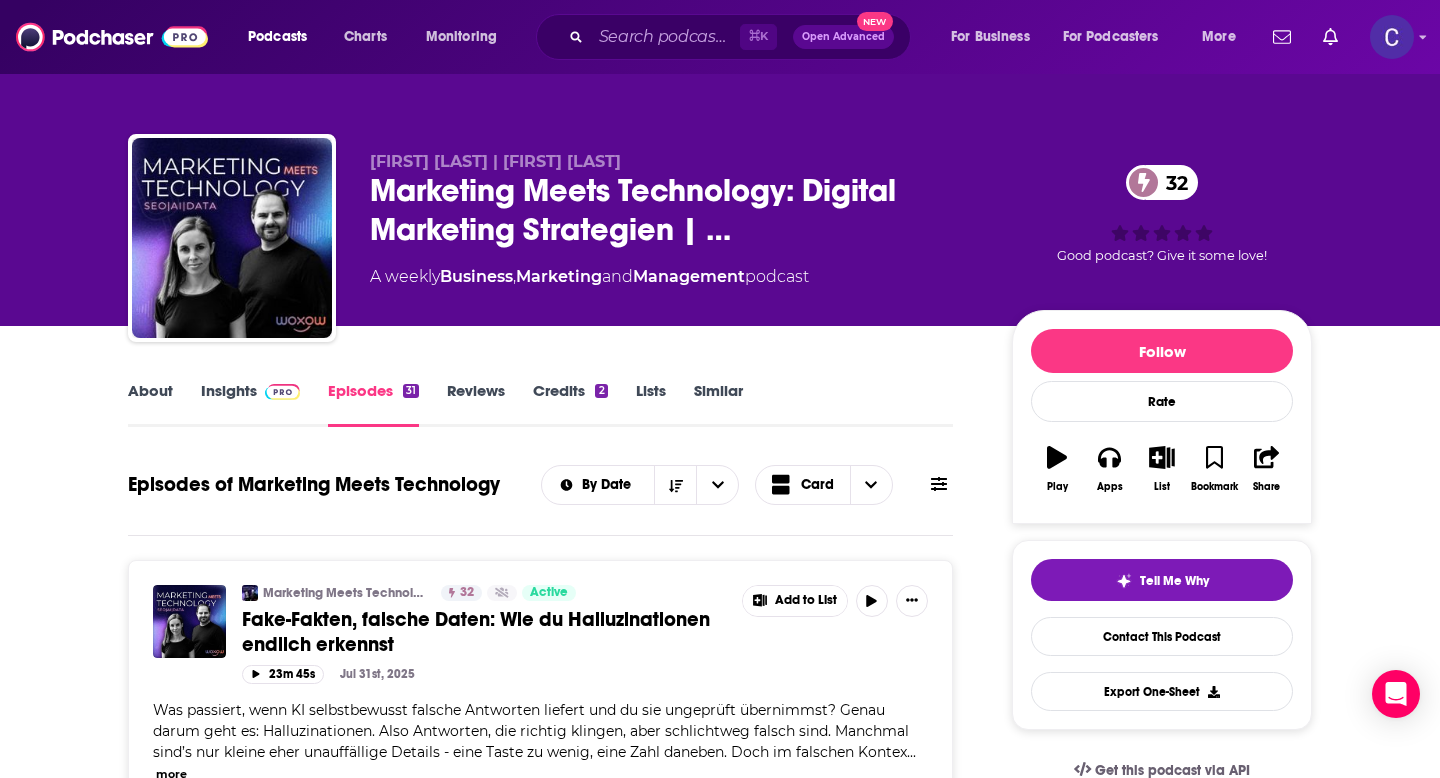 click on "Similar" at bounding box center [718, 404] 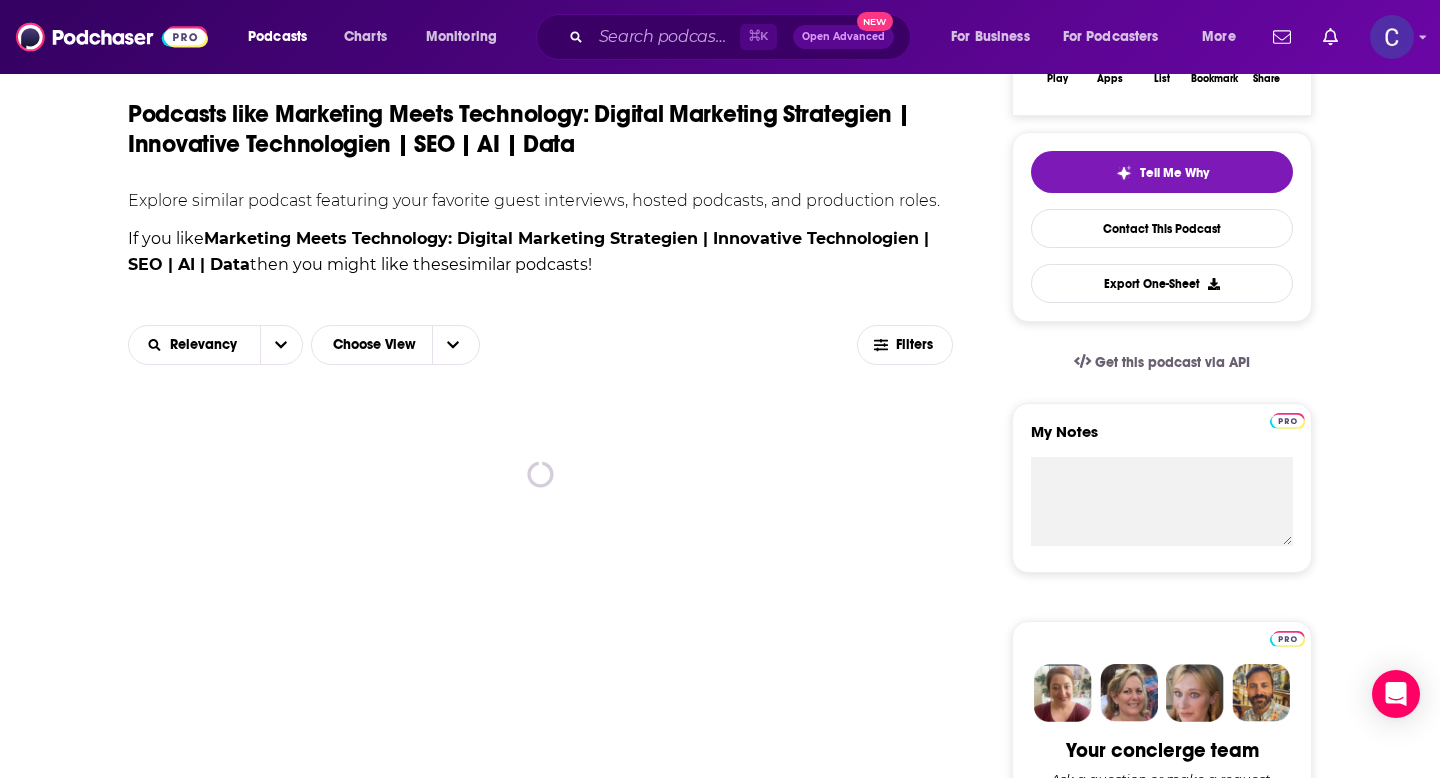 scroll, scrollTop: 524, scrollLeft: 0, axis: vertical 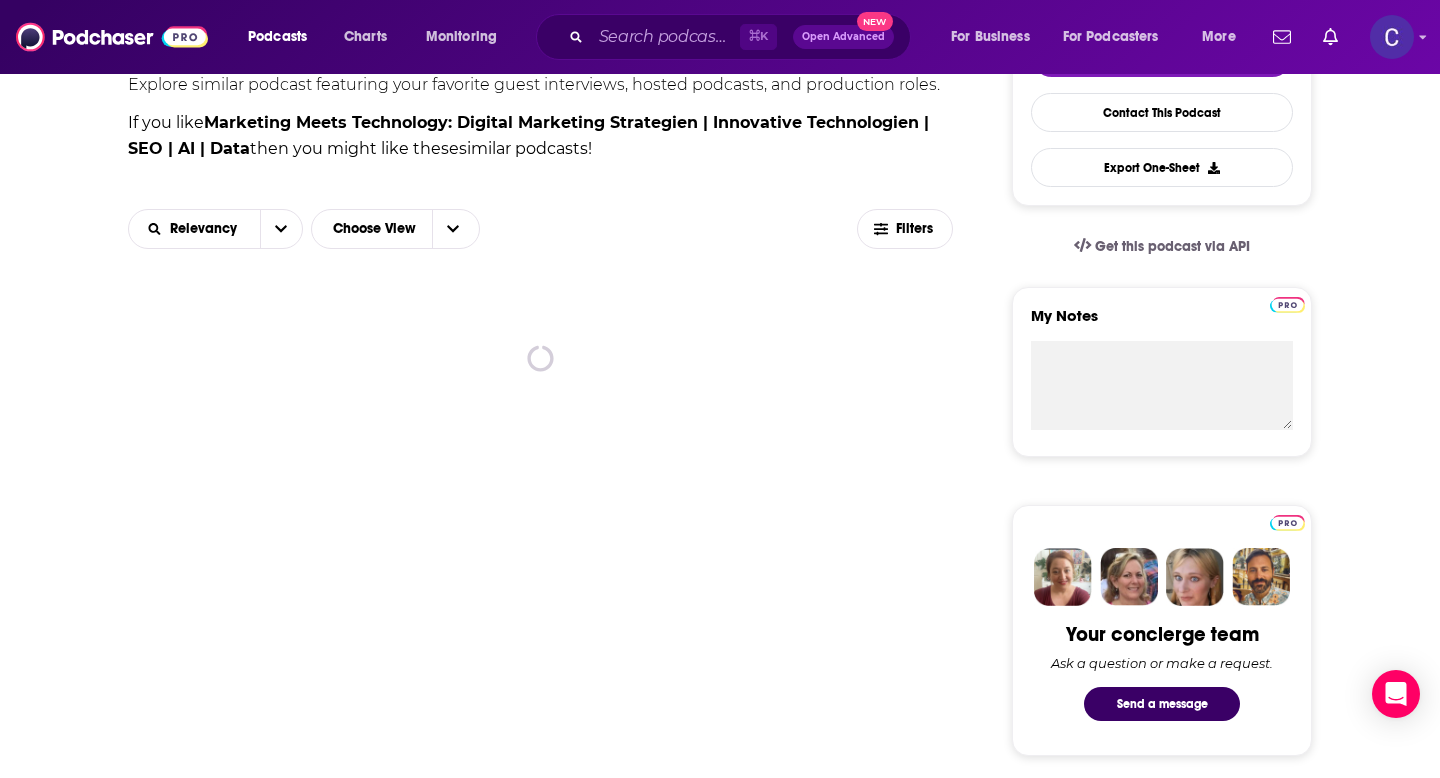 click on "Podcasts like  Marketing Meets Technology: Digital Marketing Strategien | Innovative Technologien | SEO | AI | Data Explore similar podcast featuring your favorite guest interviews, hosted podcasts, and production roles. If you like  Marketing Meets Technology: Digital Marketing Strategien | Innovative Technologien | SEO | AI | Data  then you might like these  similar podcasts ! Relevancy Choose View Filters spinner" at bounding box center (540, 804) 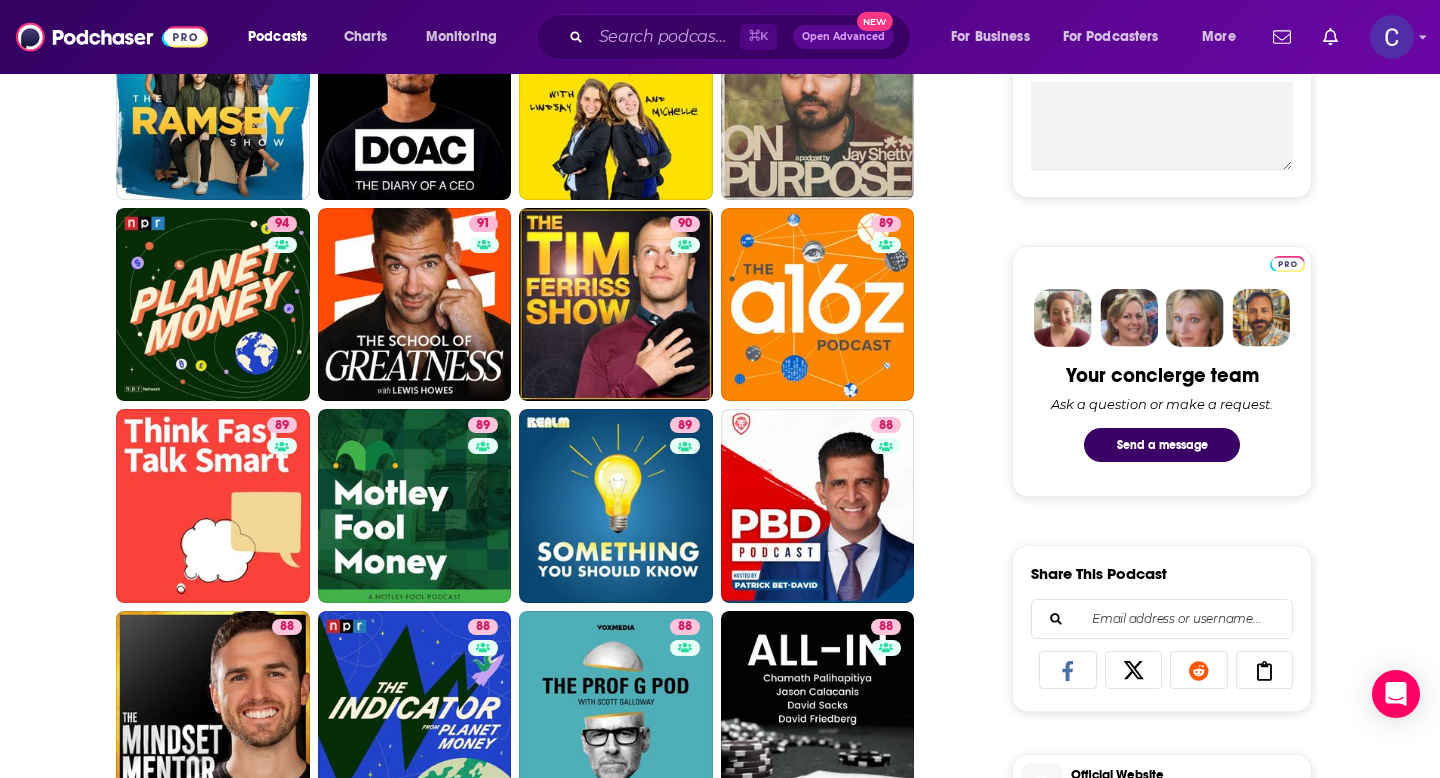 scroll, scrollTop: 787, scrollLeft: 0, axis: vertical 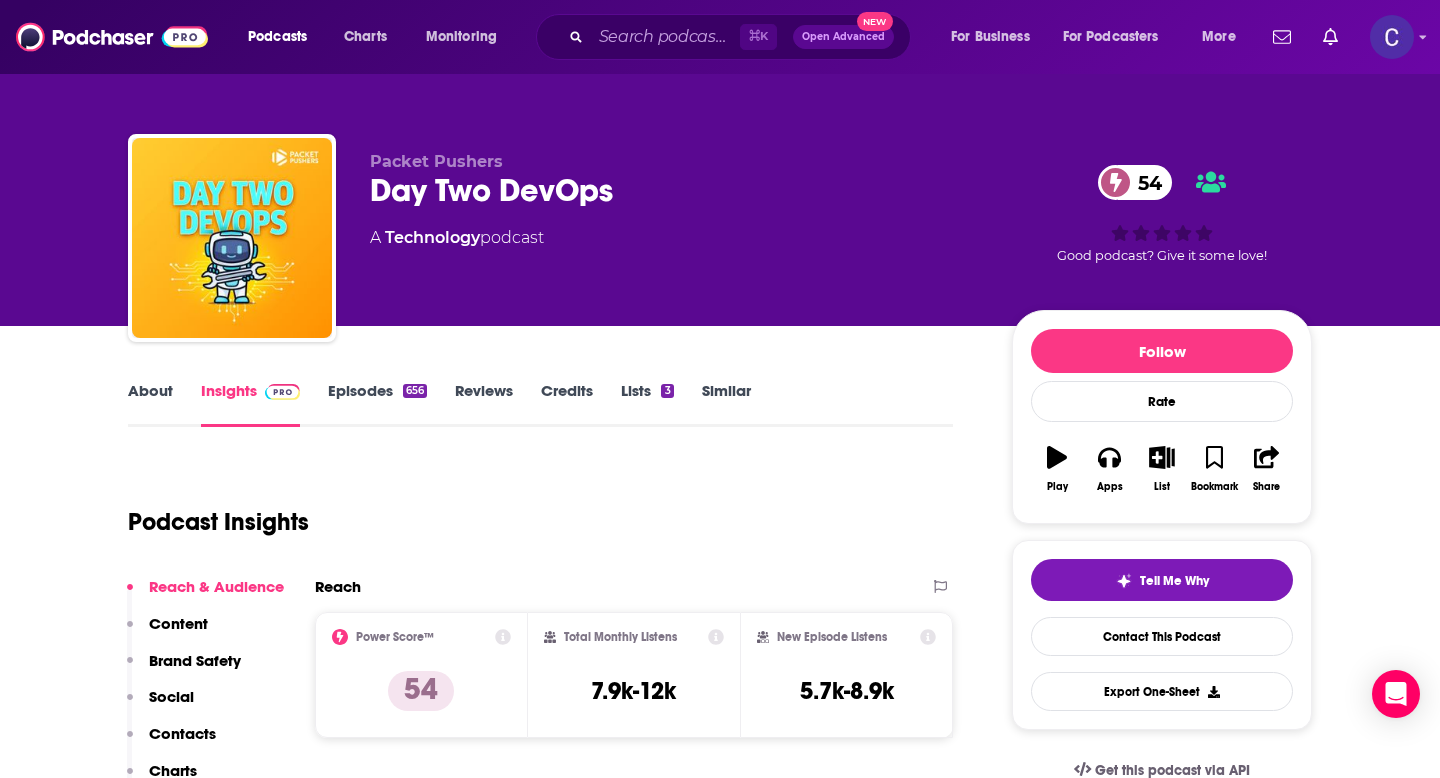 click on "About" at bounding box center [150, 404] 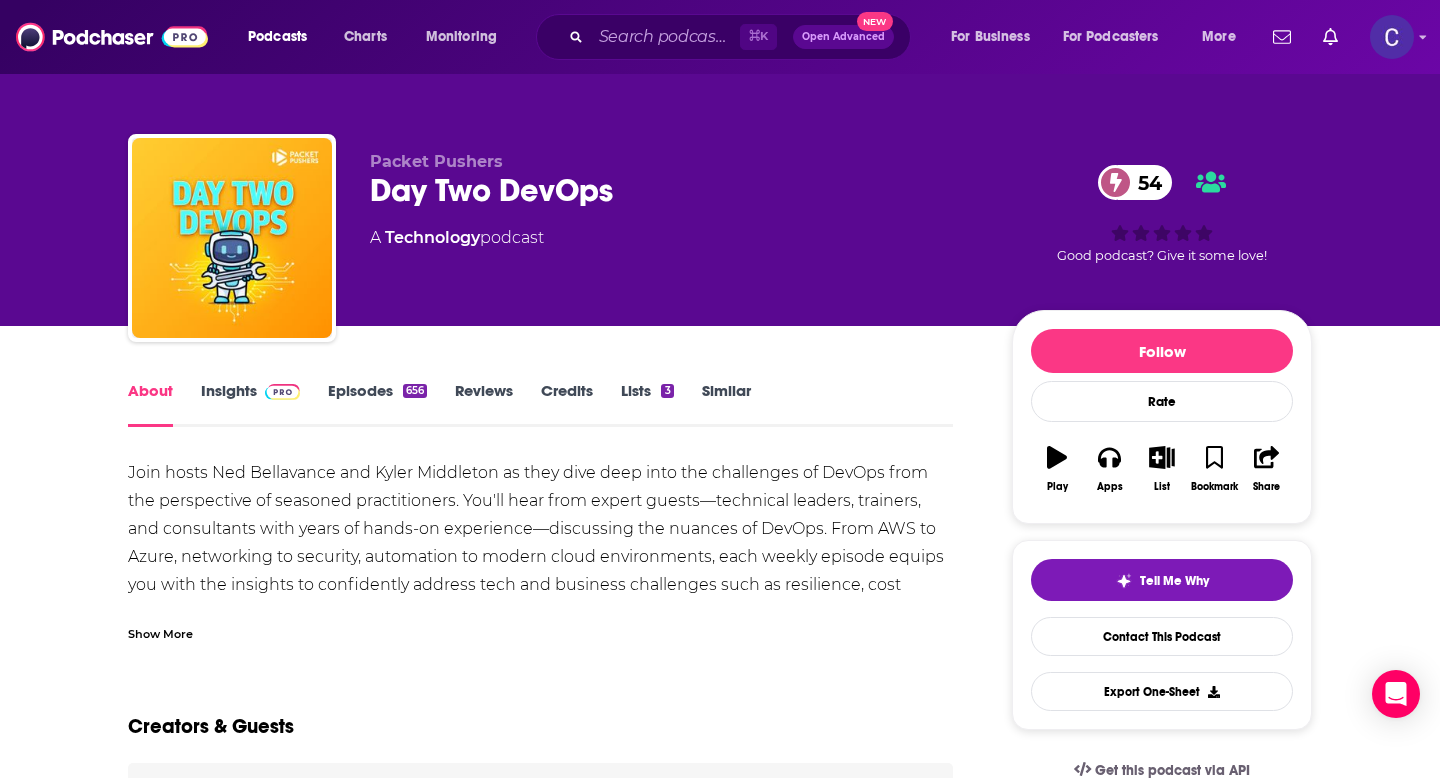 click on "Show More" at bounding box center [160, 632] 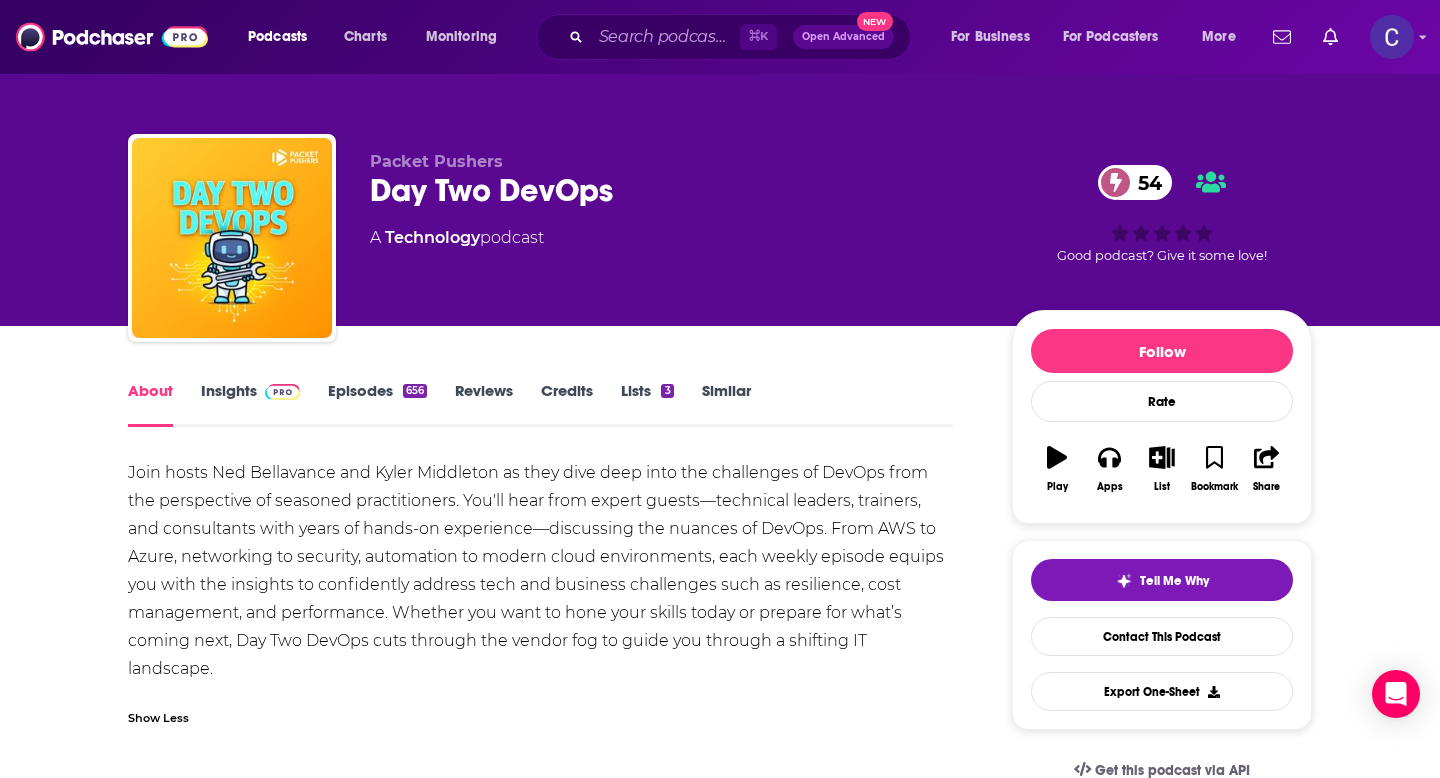 click on "Episodes 656" at bounding box center [377, 404] 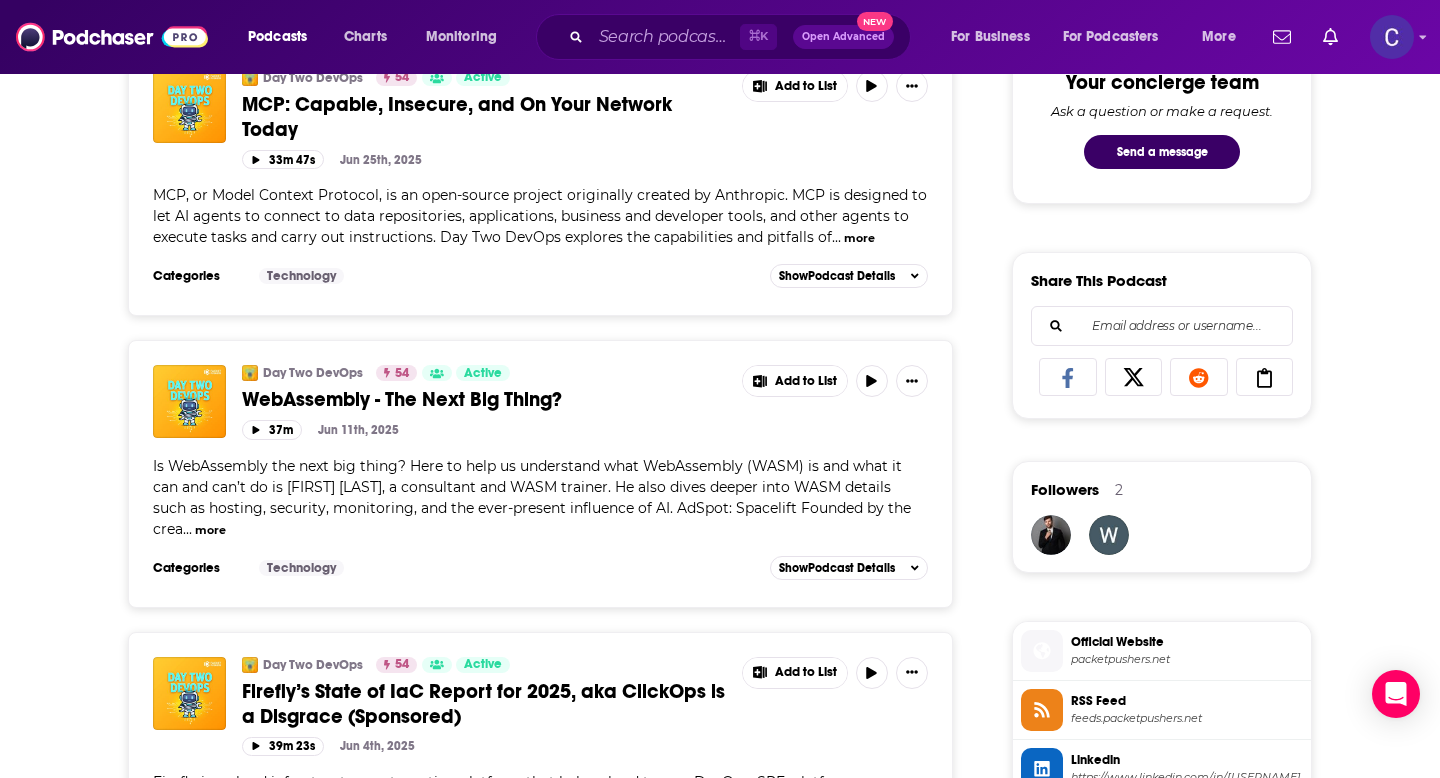 scroll, scrollTop: 0, scrollLeft: 0, axis: both 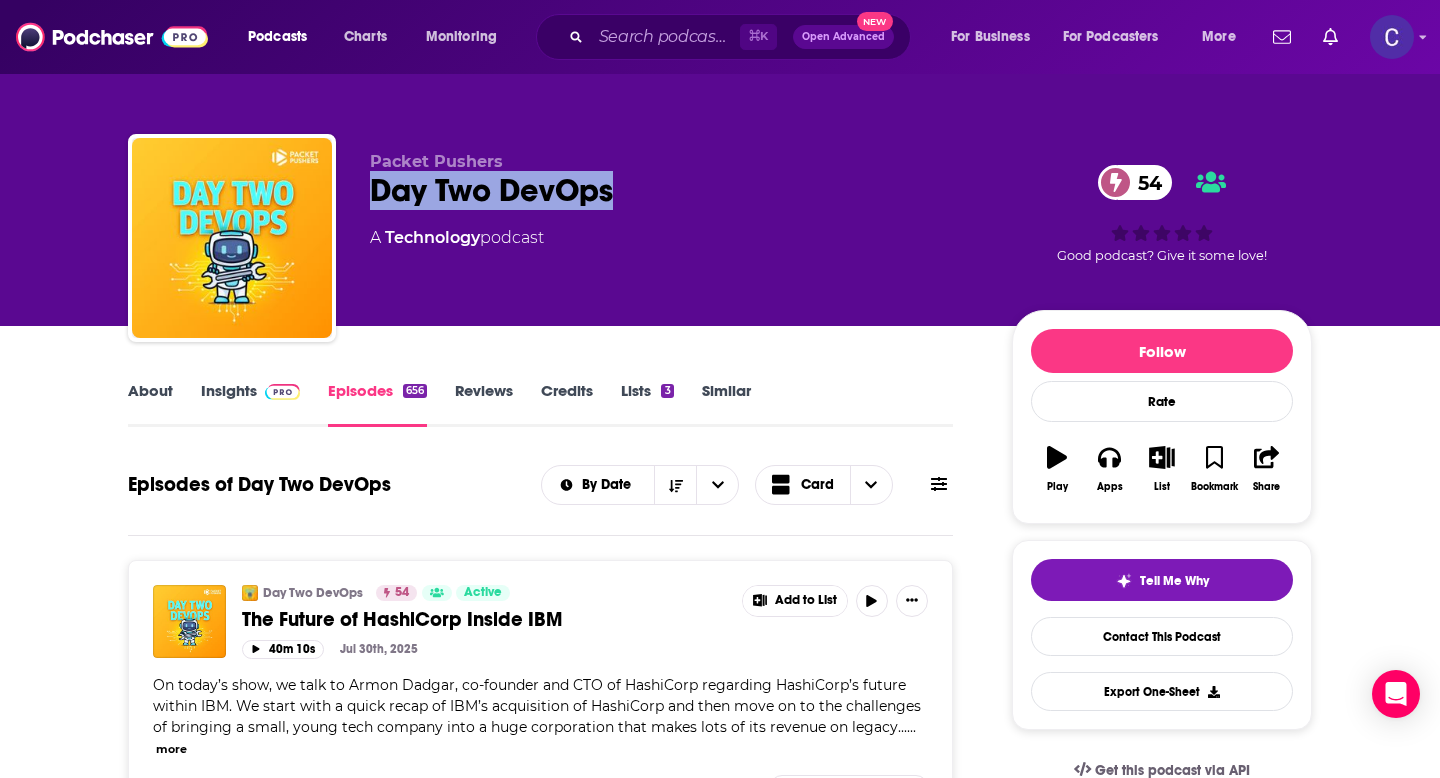 drag, startPoint x: 369, startPoint y: 200, endPoint x: 736, endPoint y: 200, distance: 367 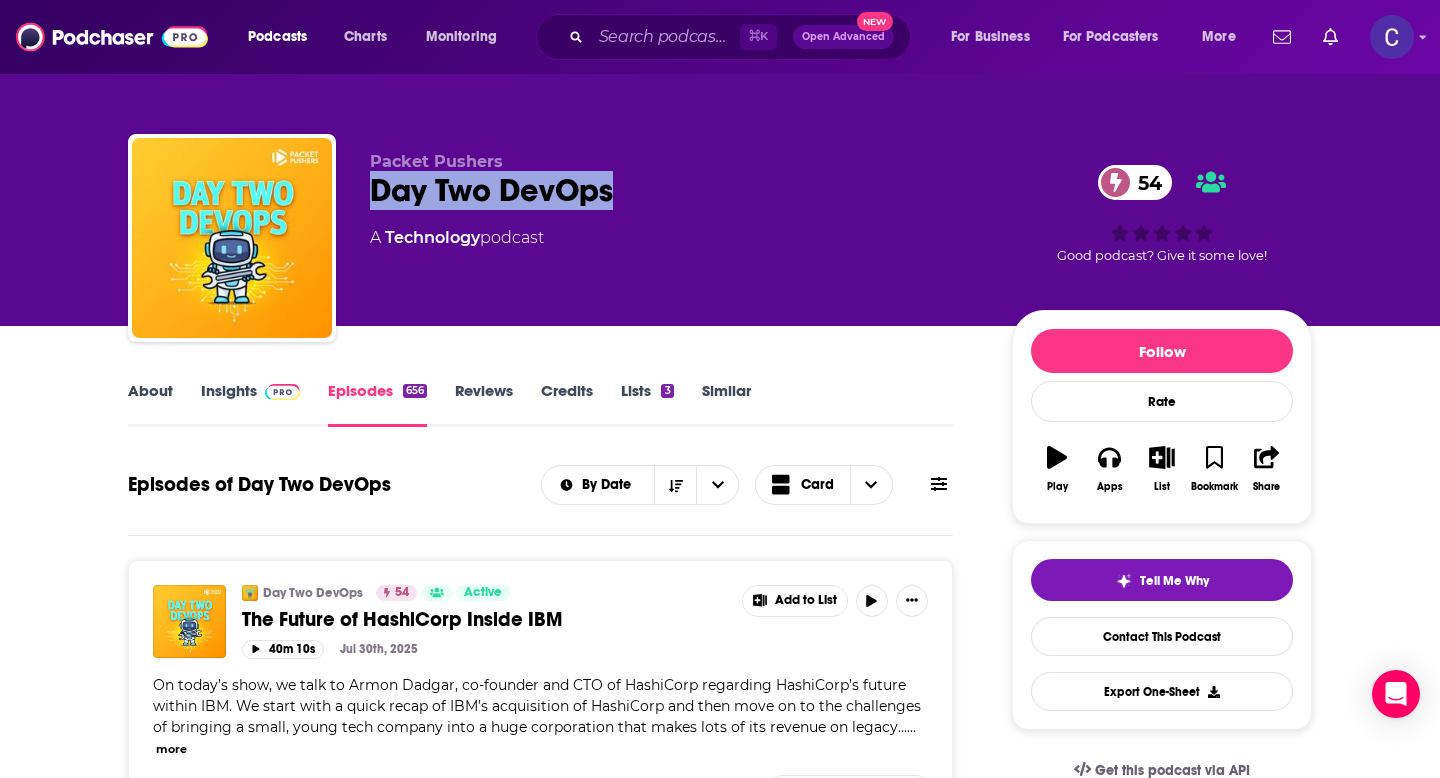 click on "About" at bounding box center (150, 404) 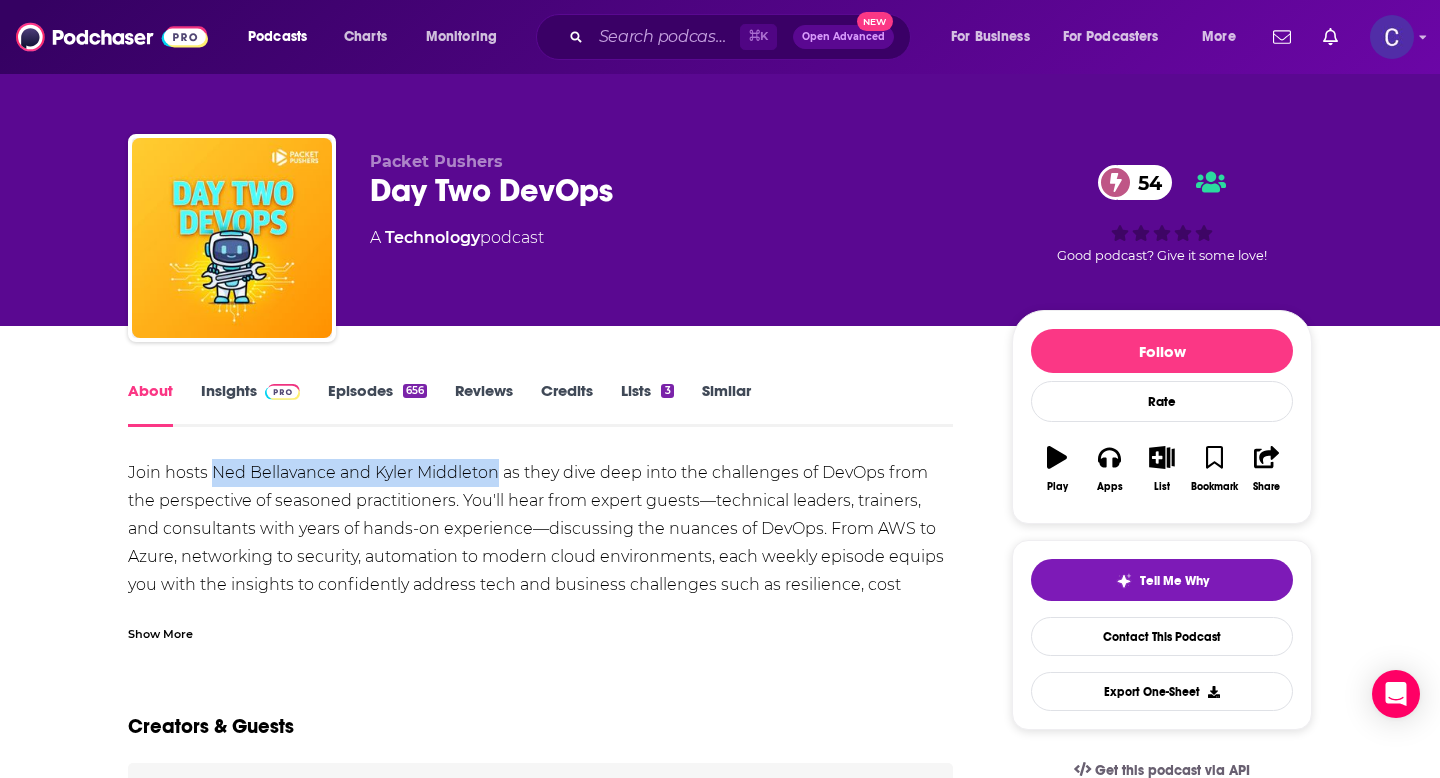 drag, startPoint x: 213, startPoint y: 476, endPoint x: 496, endPoint y: 479, distance: 283.0159 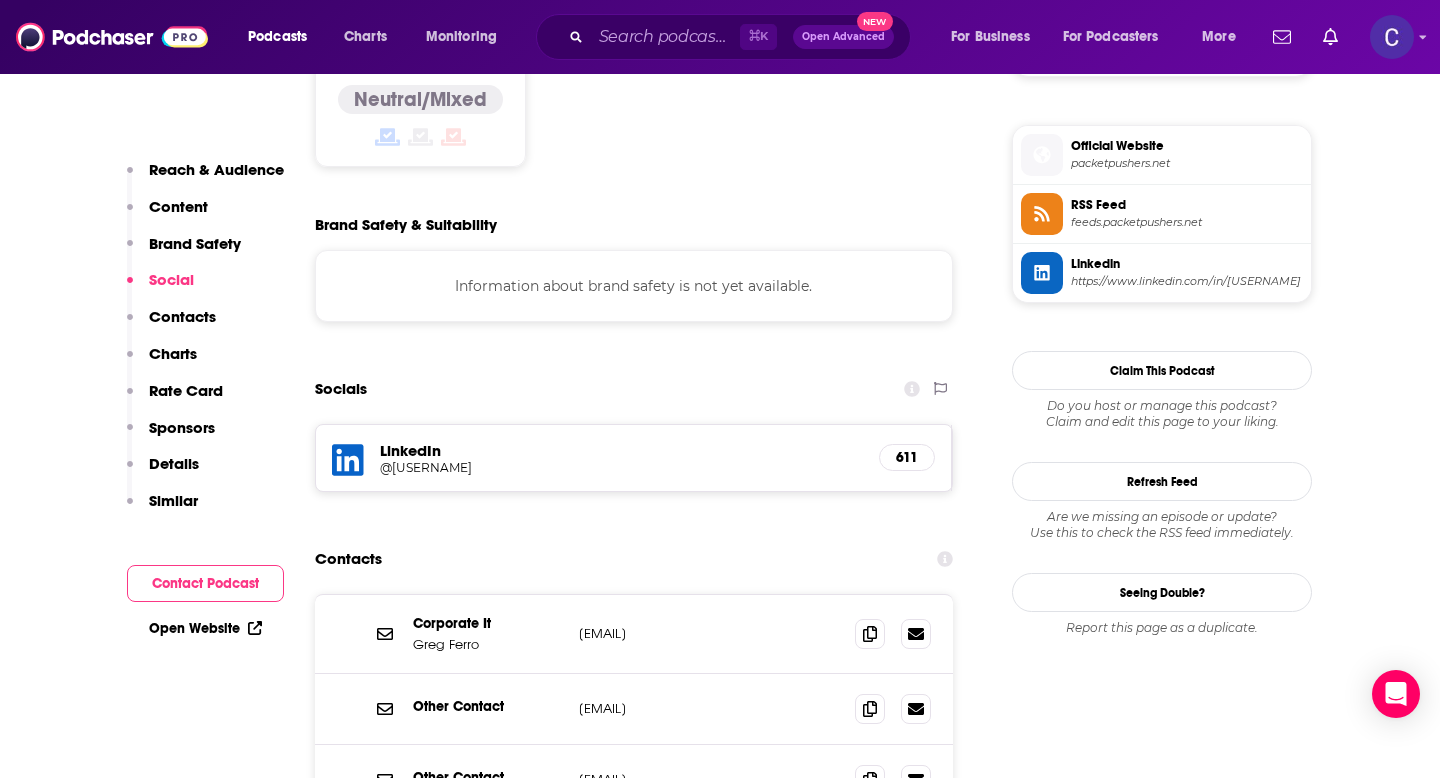 scroll, scrollTop: 1857, scrollLeft: 0, axis: vertical 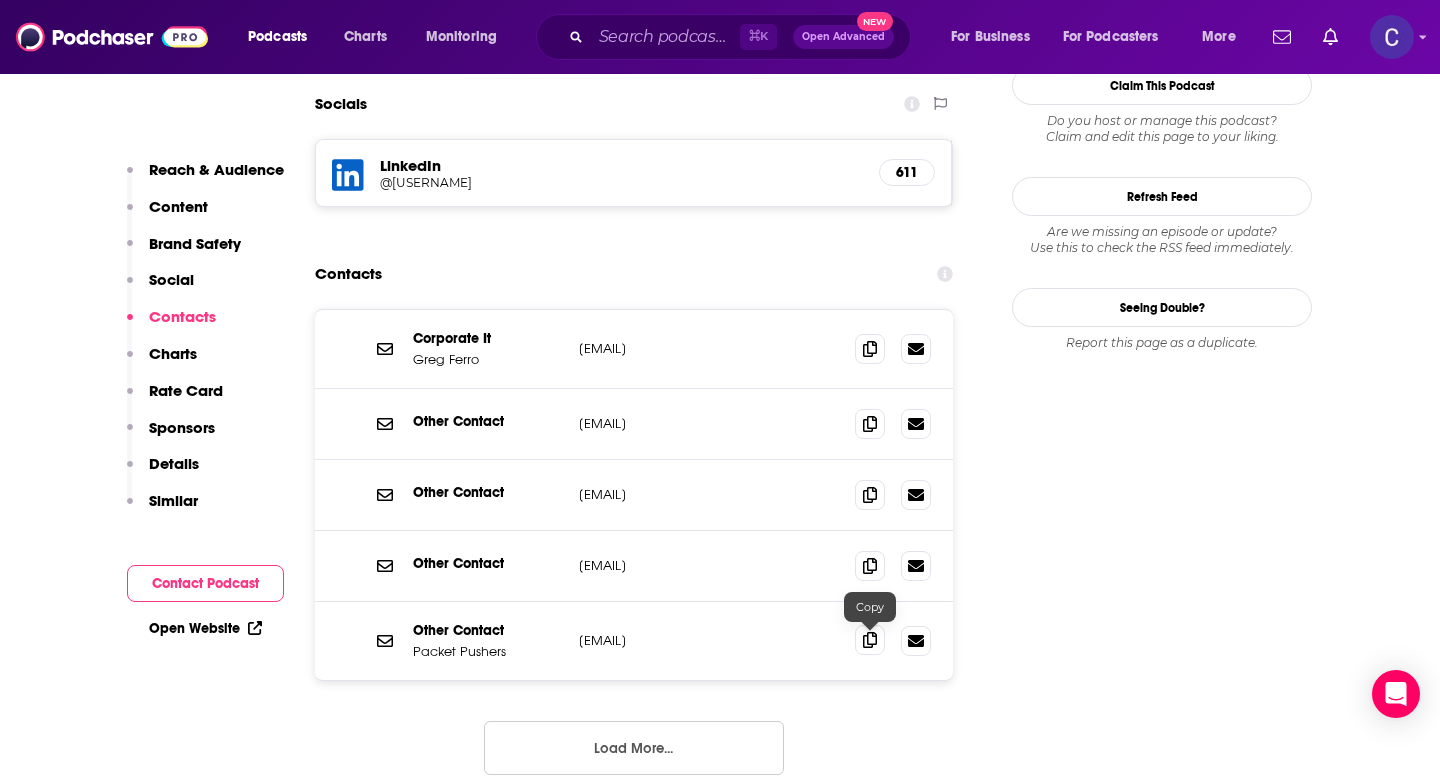 click 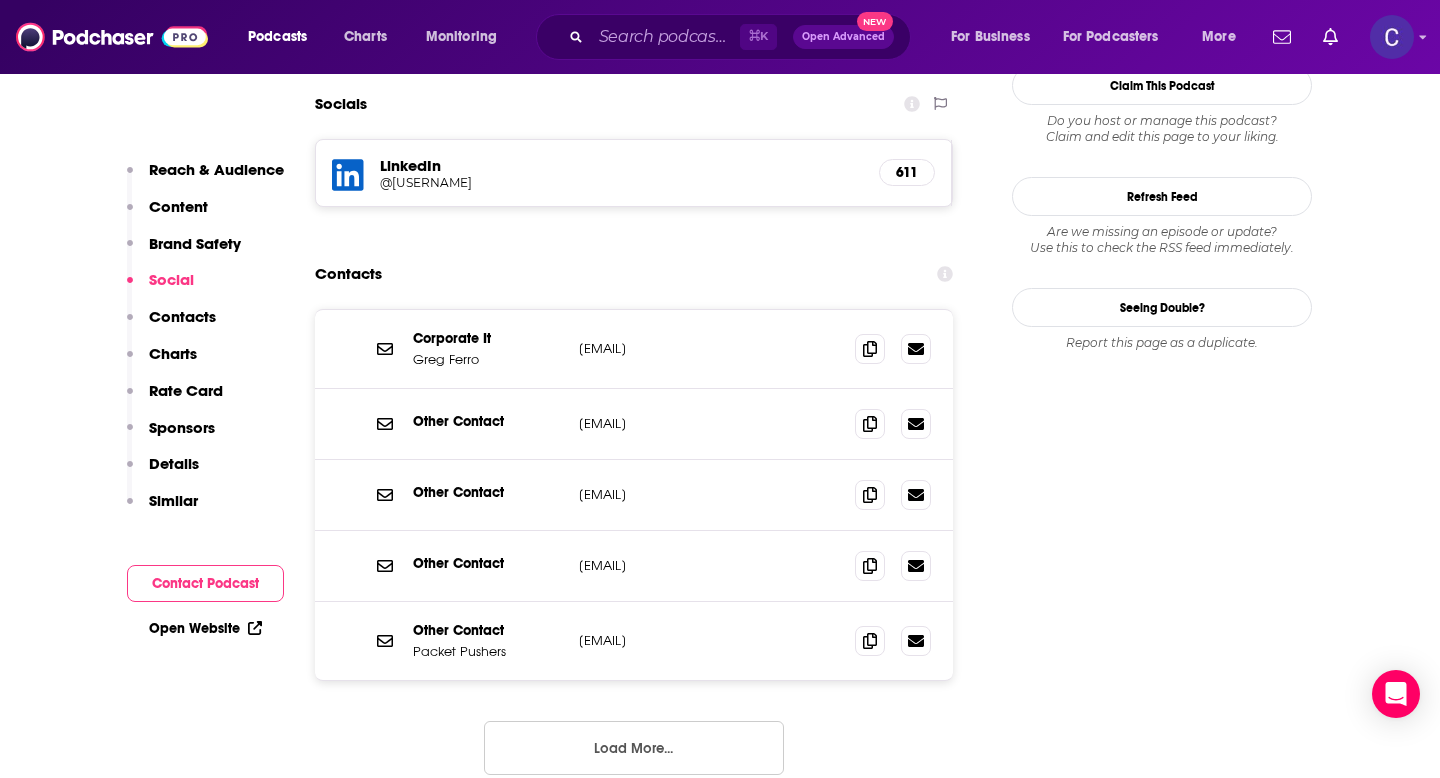 scroll, scrollTop: 0, scrollLeft: 0, axis: both 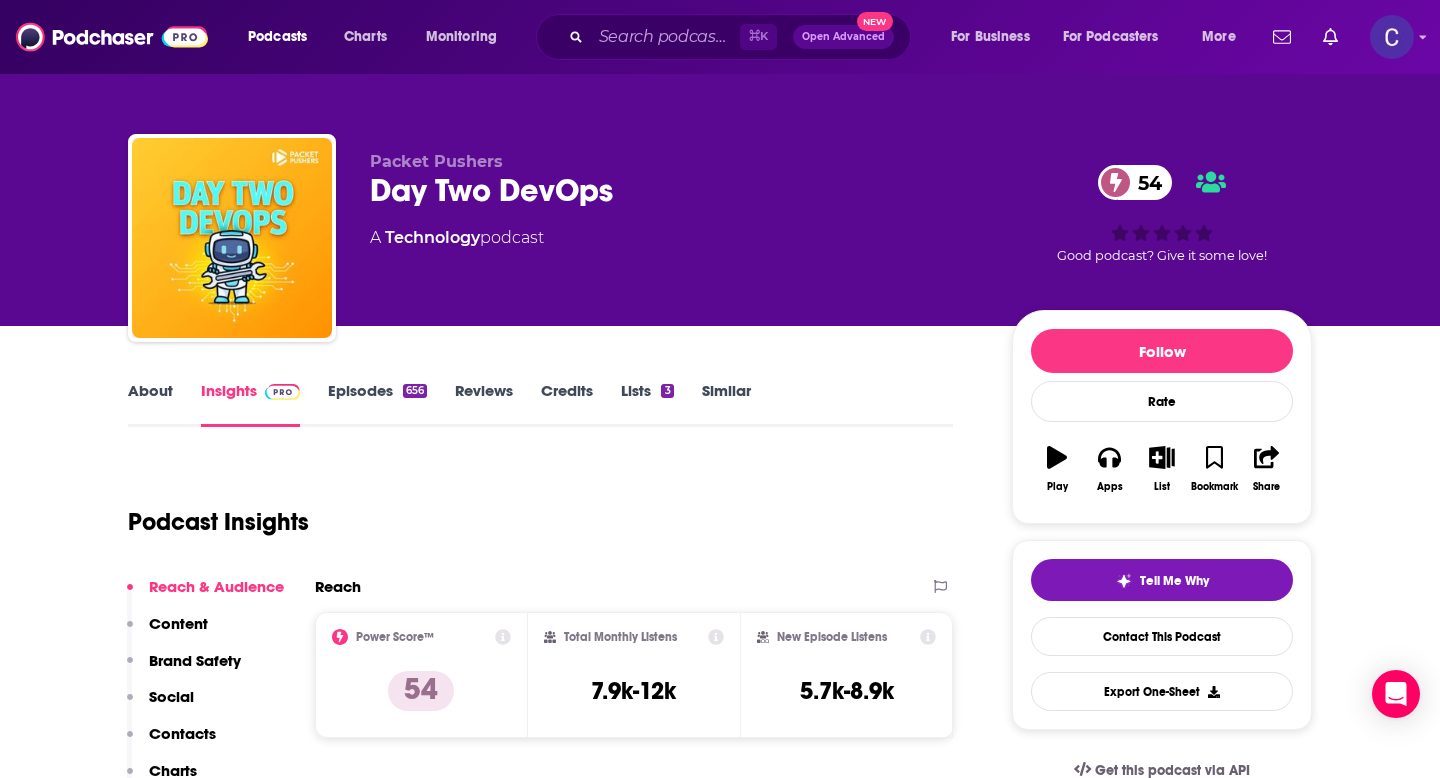 click on "Similar" at bounding box center (726, 404) 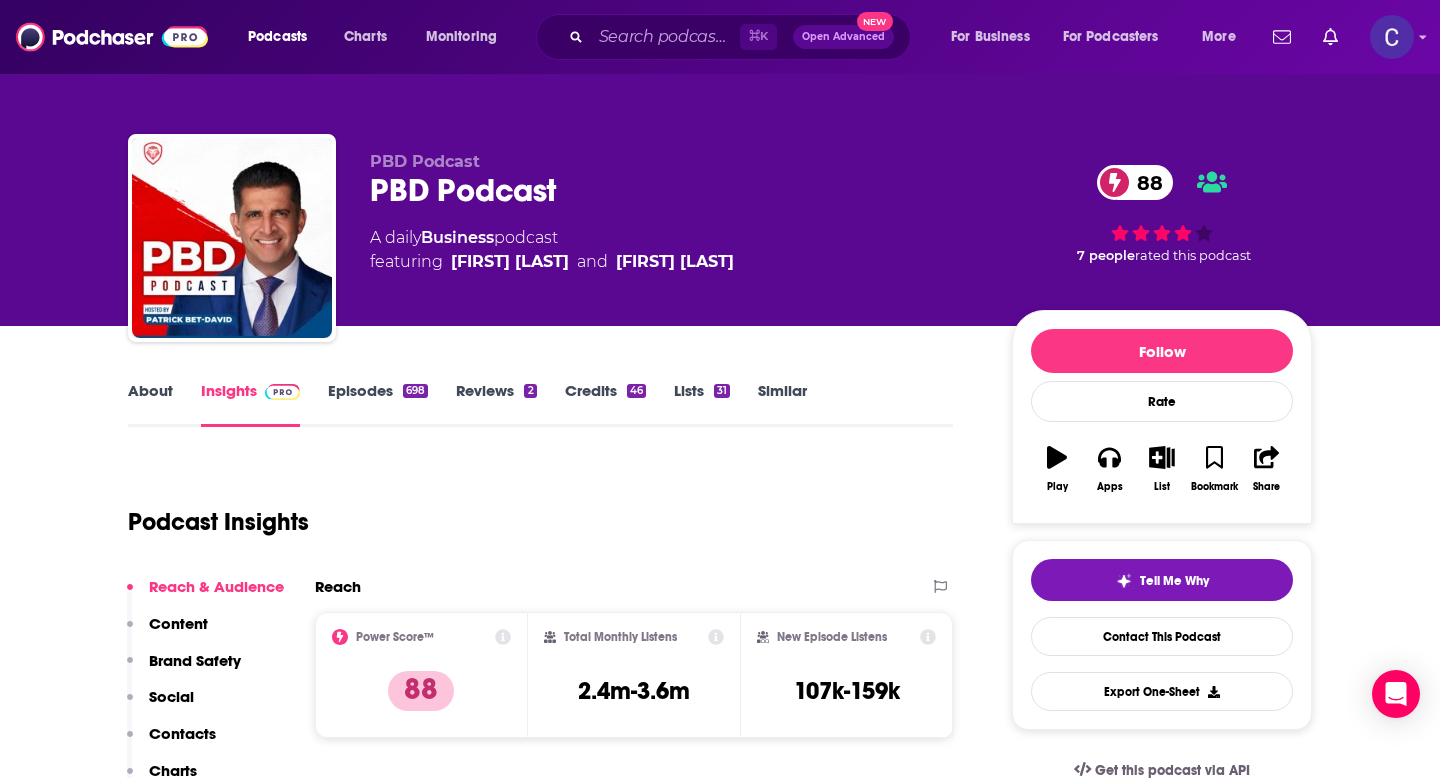 scroll, scrollTop: 0, scrollLeft: 0, axis: both 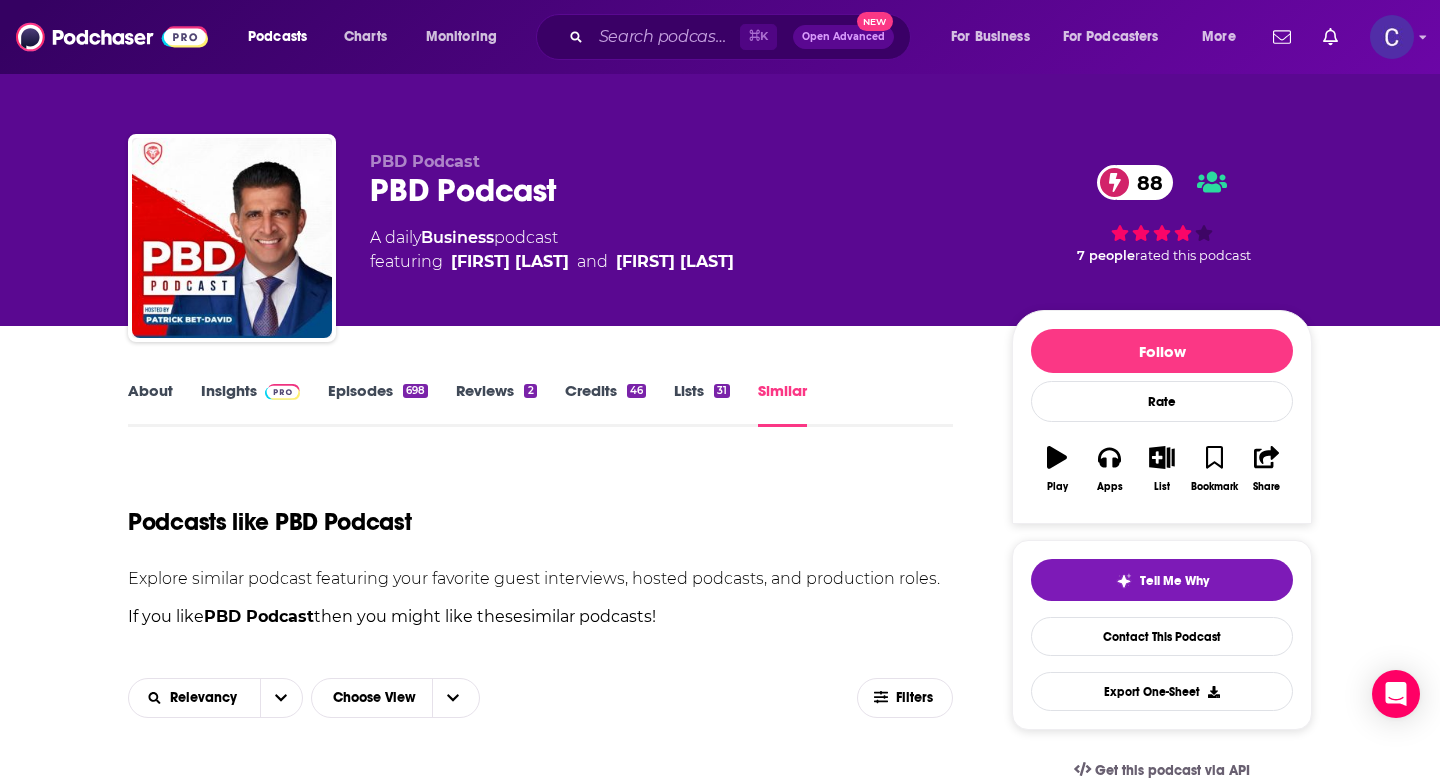 click on "About" at bounding box center (150, 404) 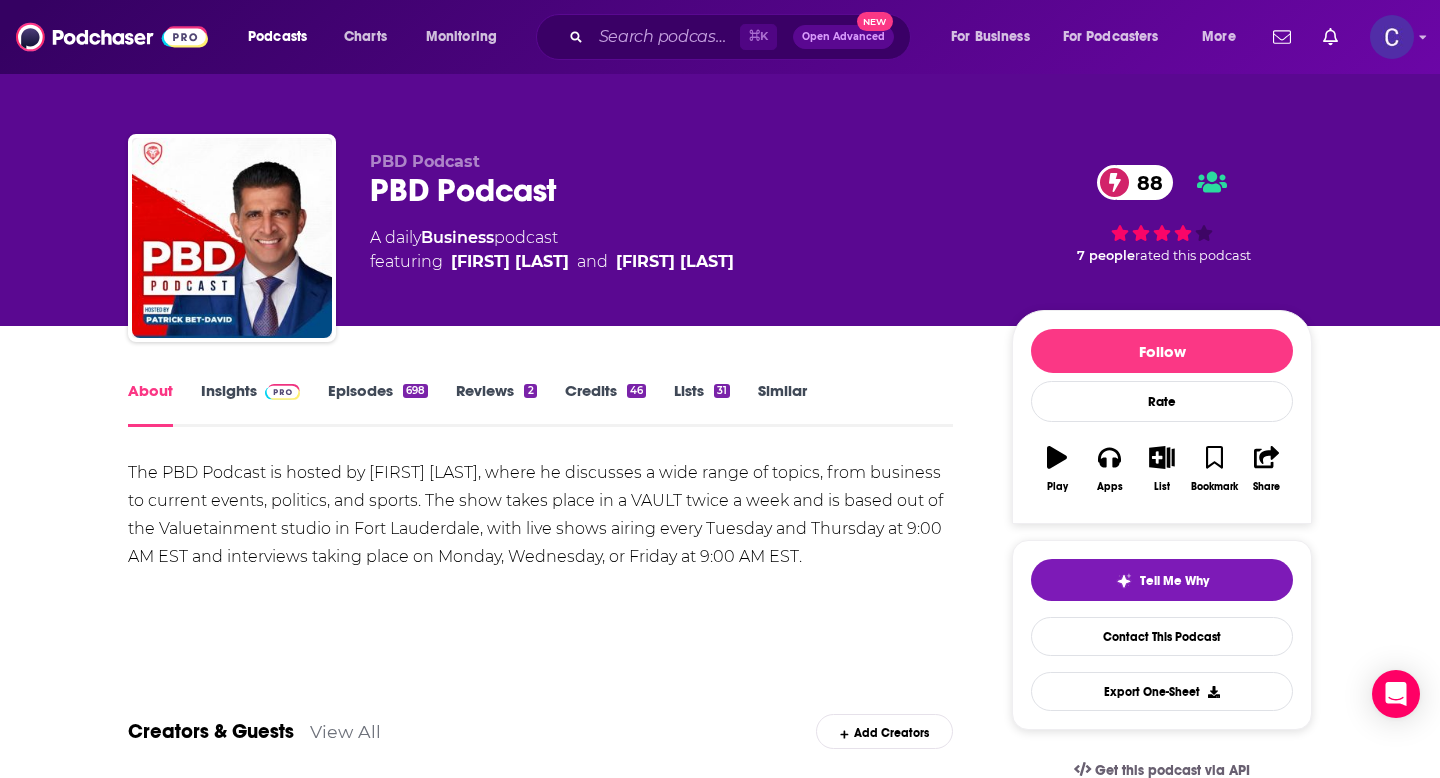click on "Similar" at bounding box center [782, 404] 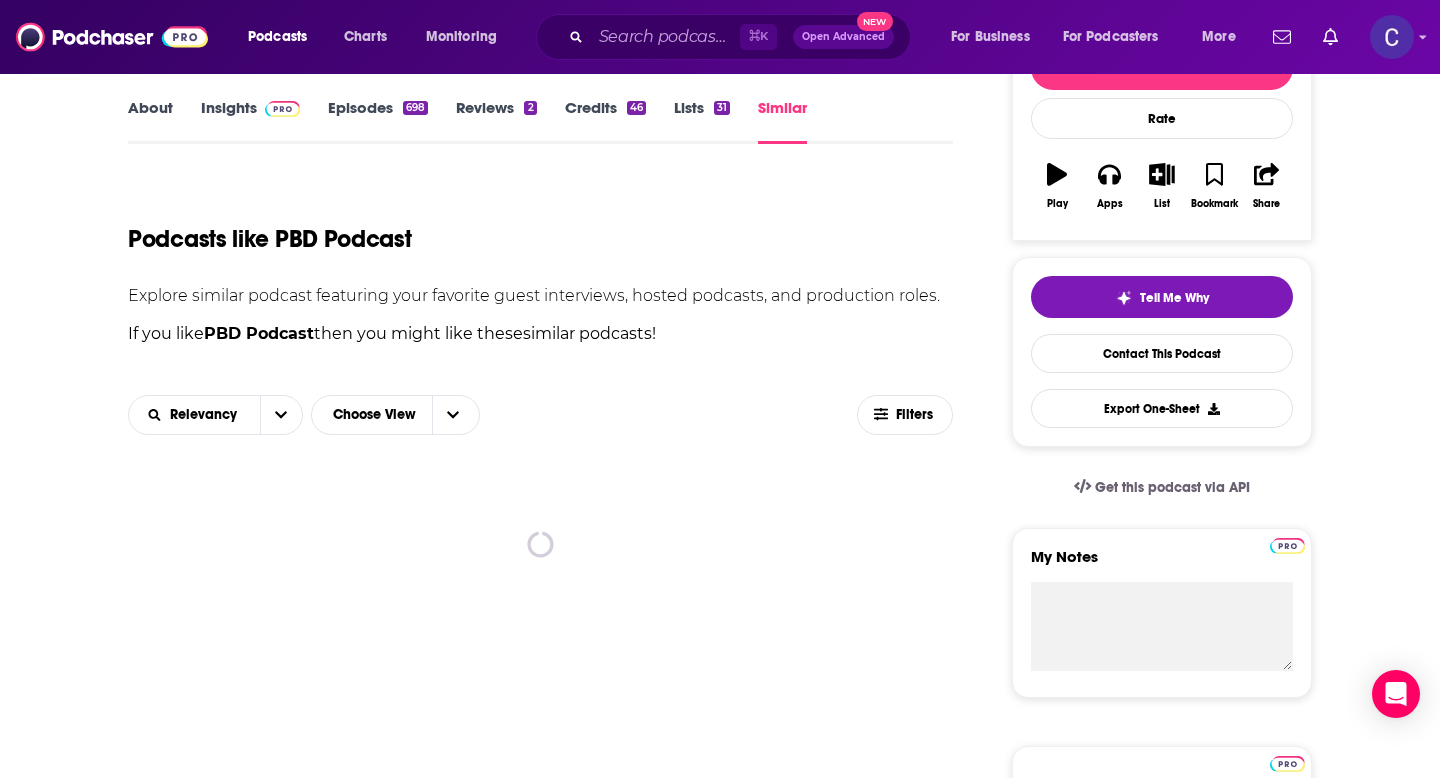 scroll, scrollTop: 287, scrollLeft: 0, axis: vertical 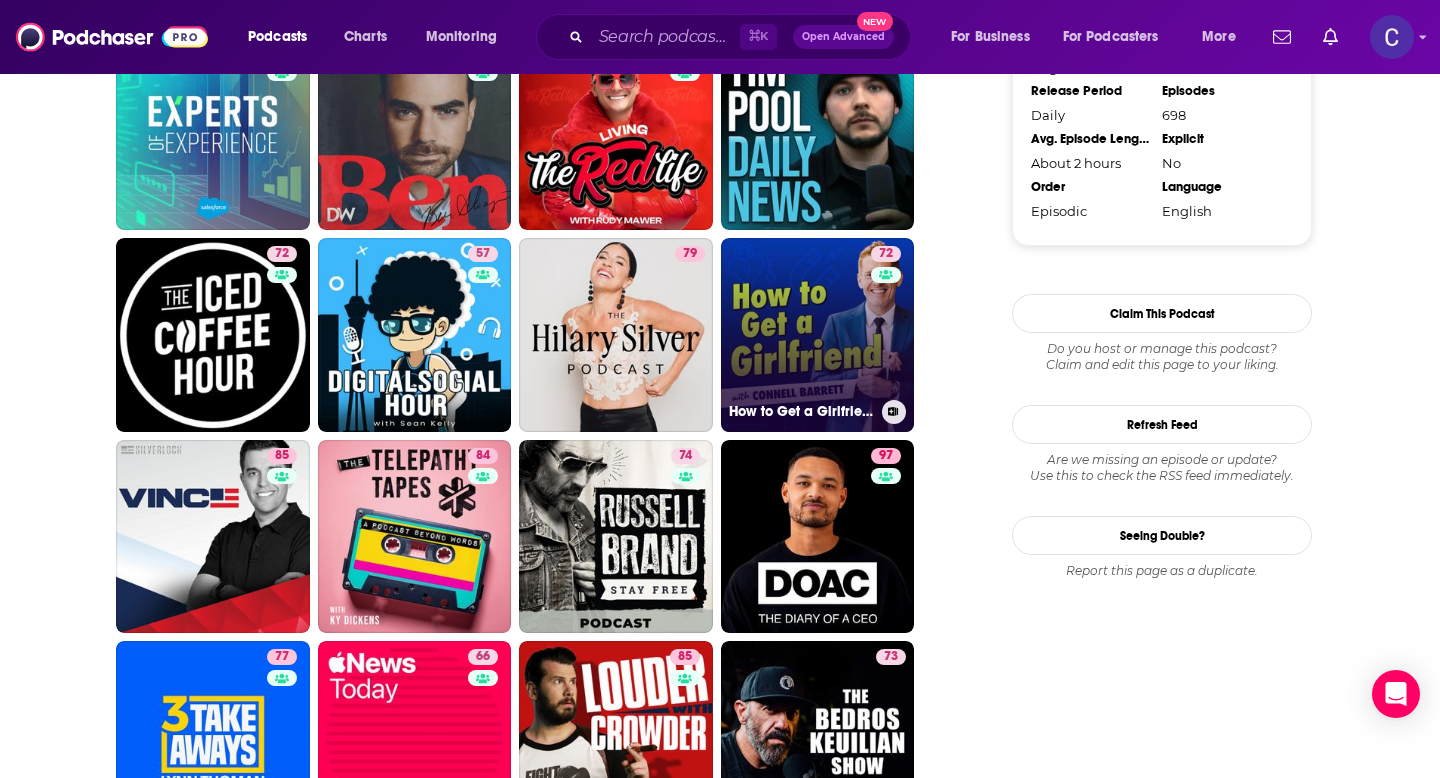 click on "72 How to Get a Girlfriend with Connell Barrett" at bounding box center [818, 335] 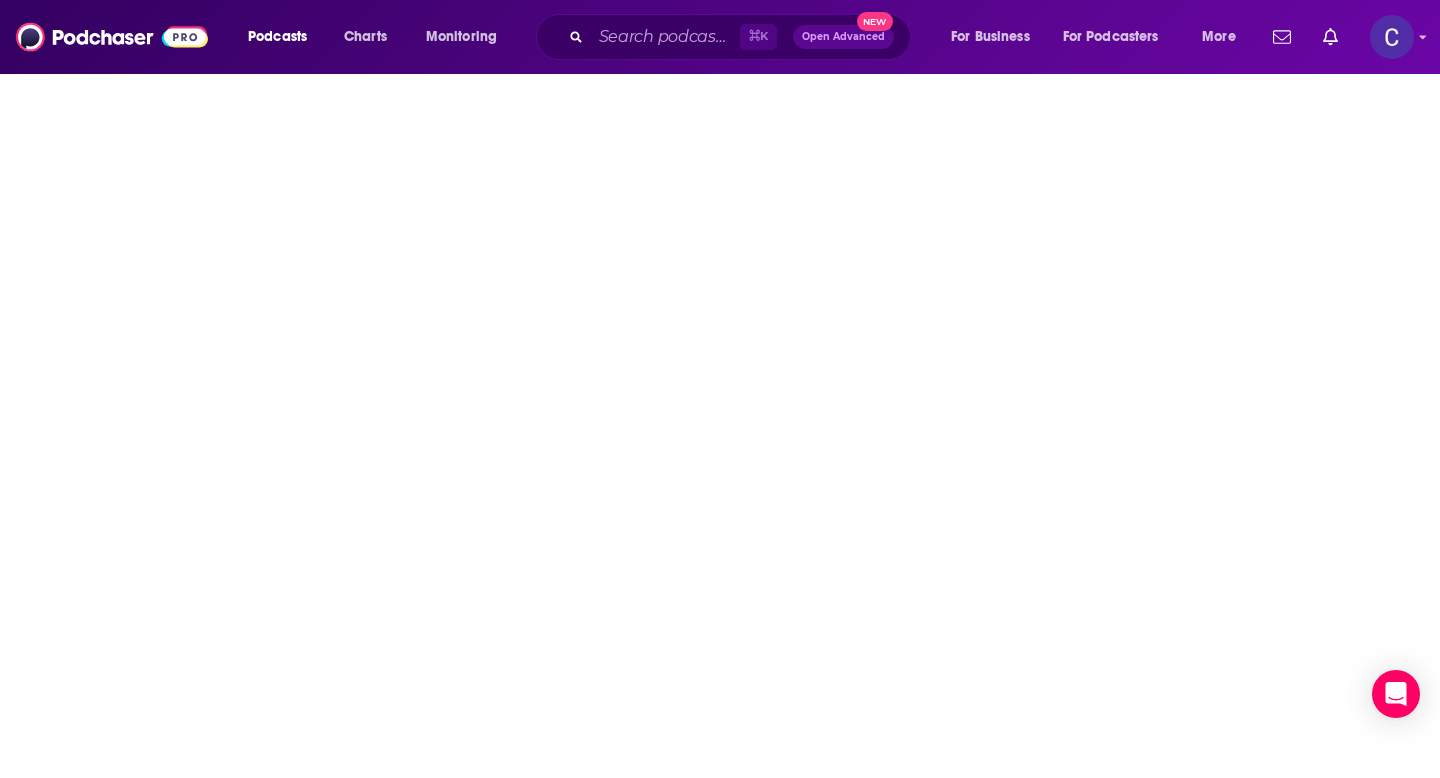 scroll, scrollTop: 0, scrollLeft: 0, axis: both 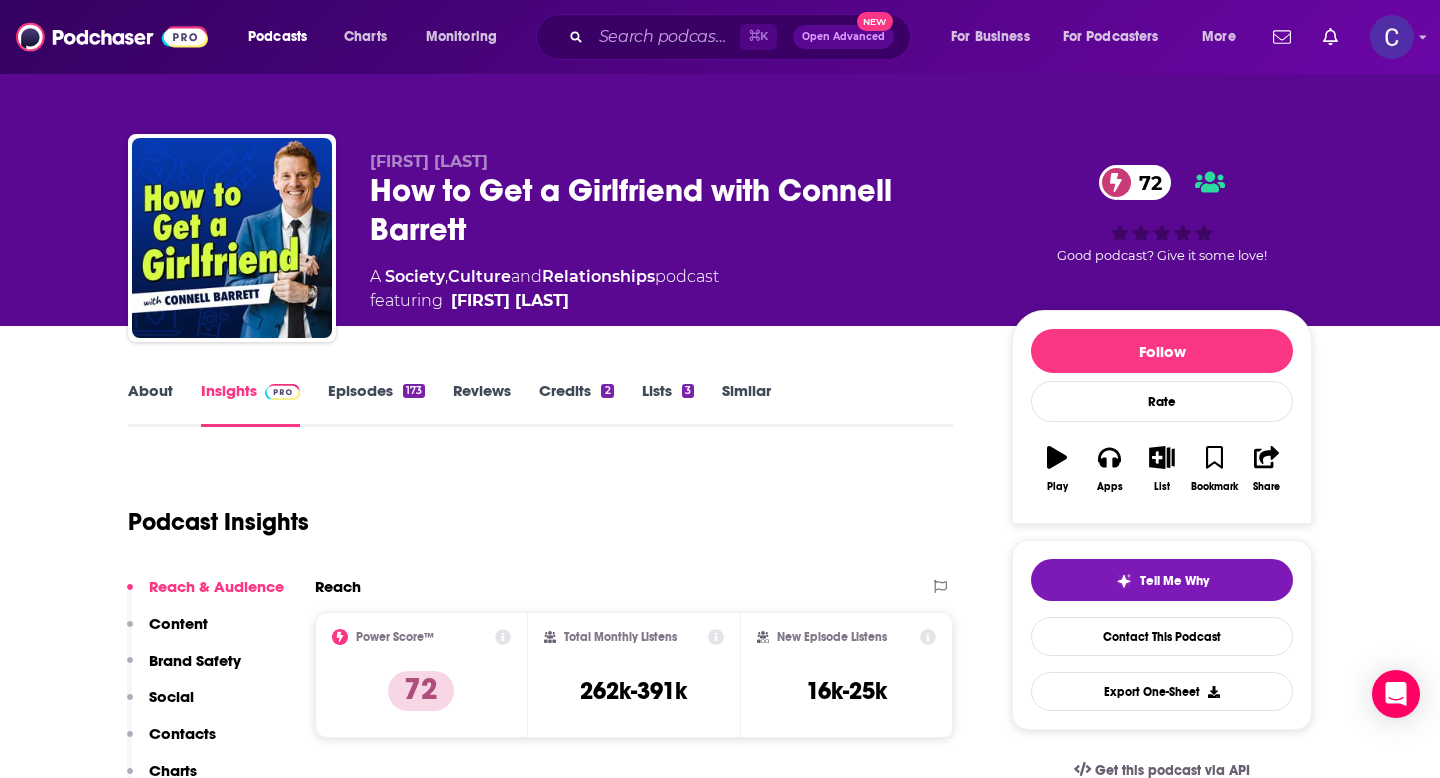 click on "Similar" at bounding box center [746, 404] 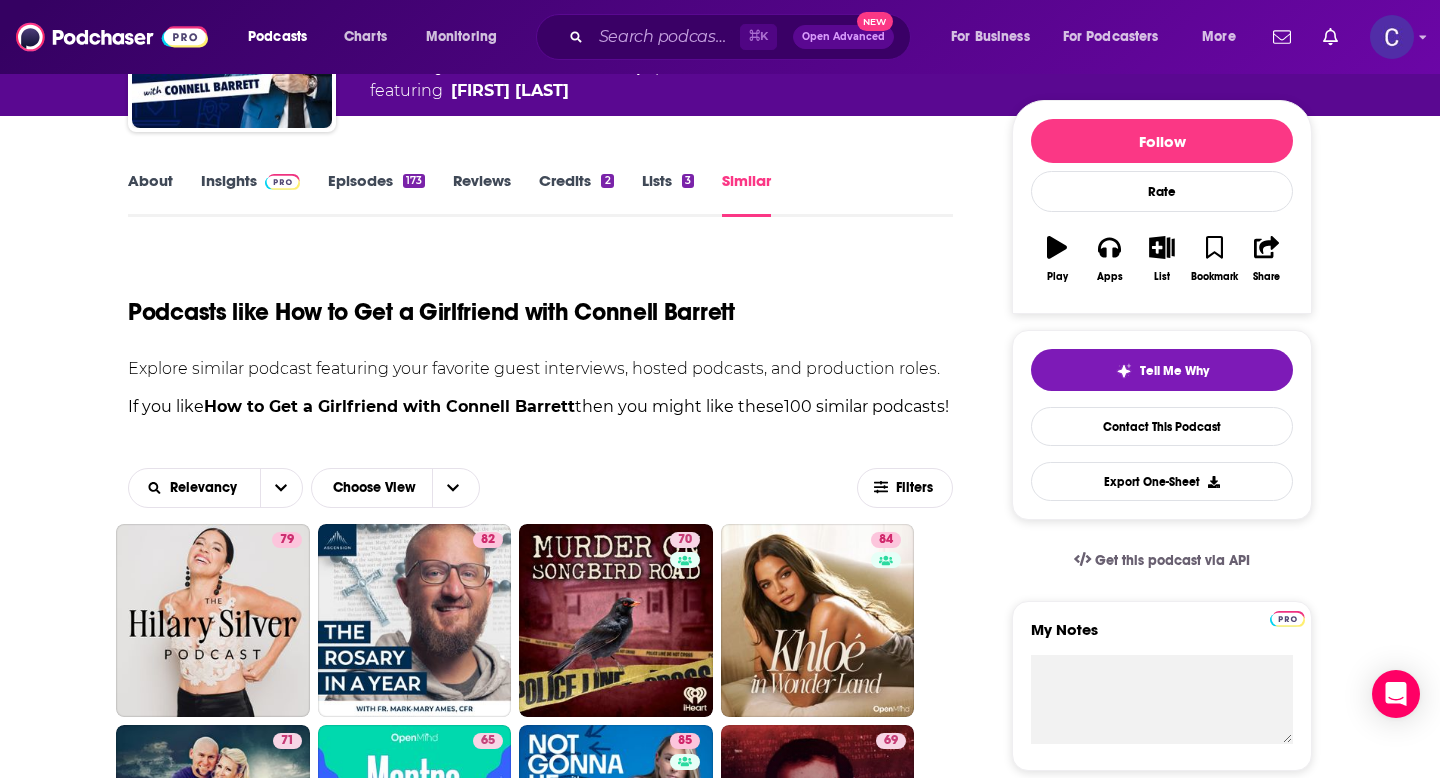 scroll, scrollTop: 0, scrollLeft: 0, axis: both 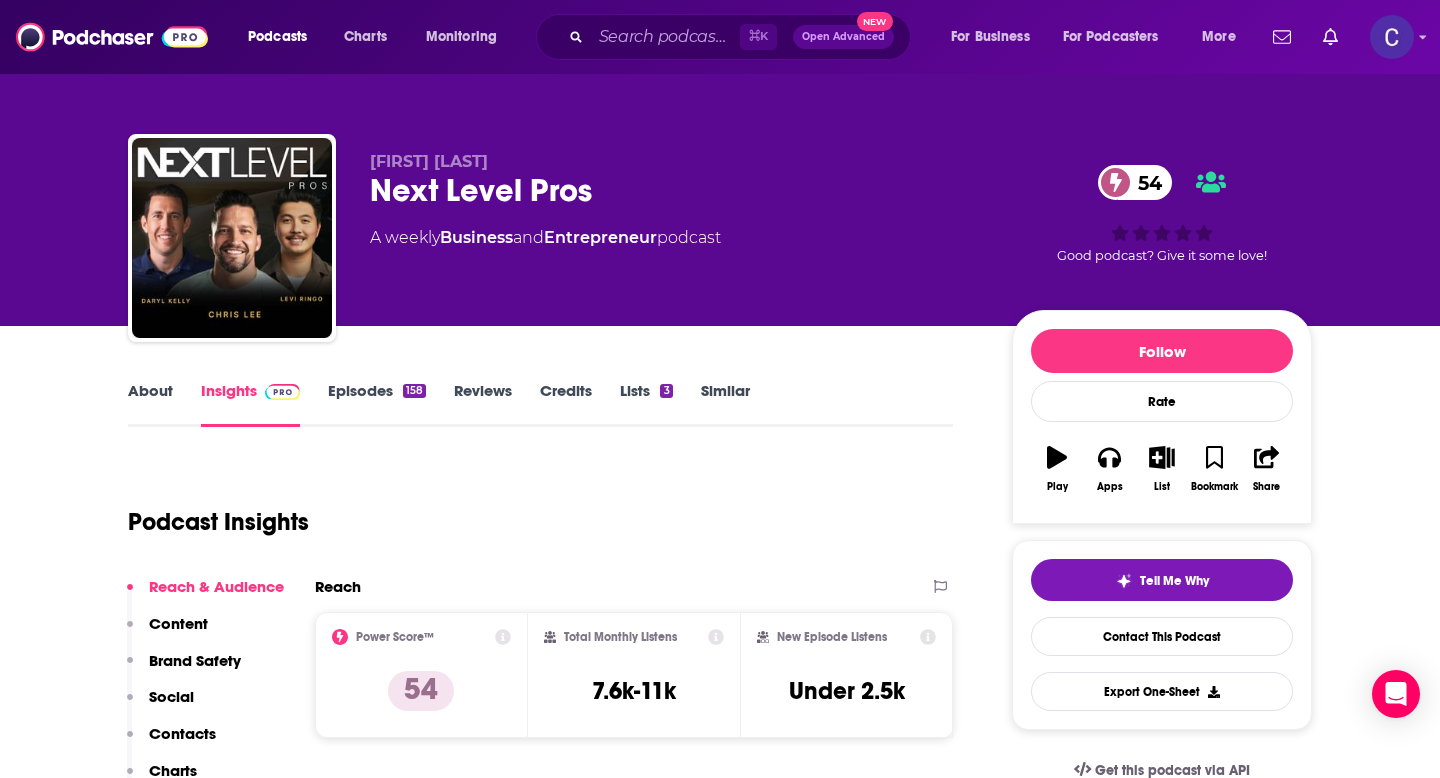 click on "Similar" at bounding box center (725, 404) 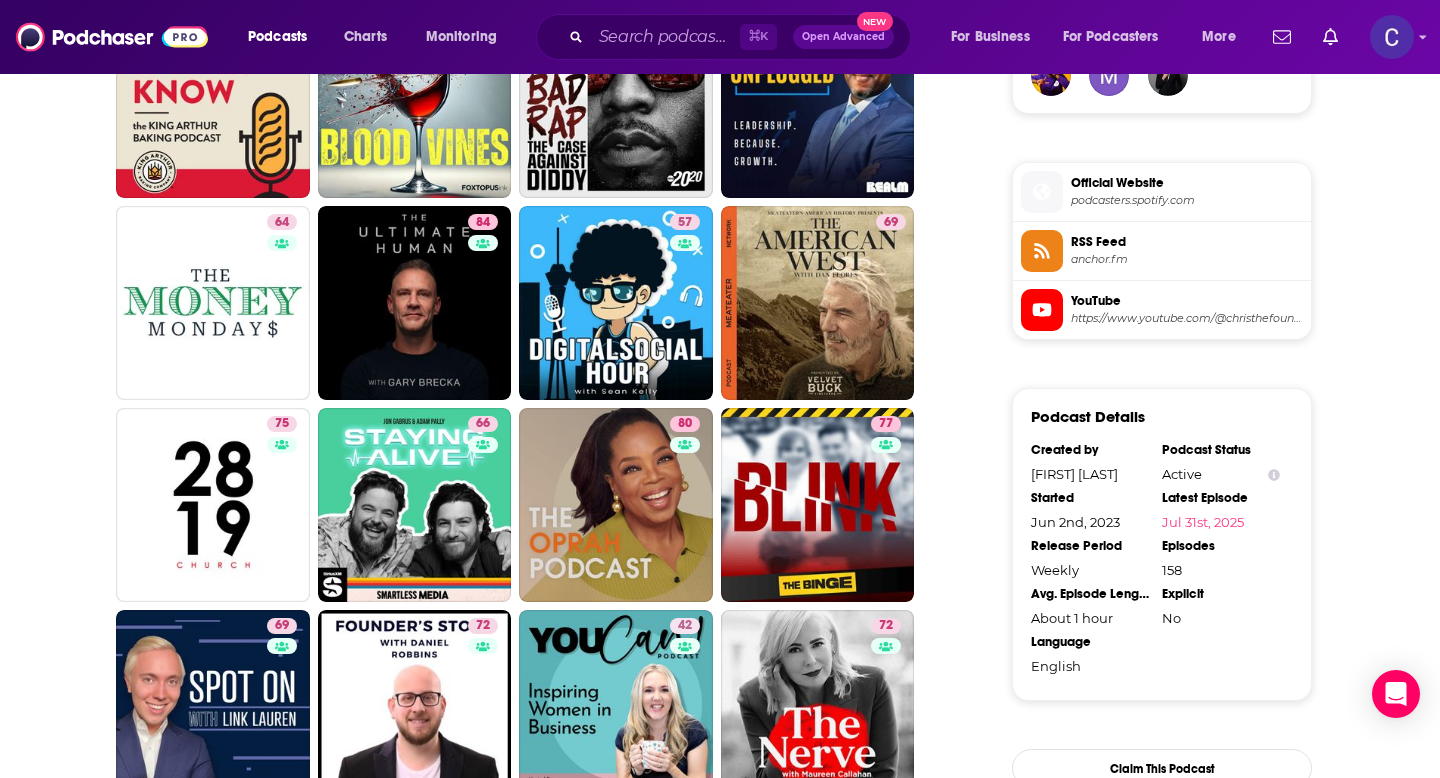 scroll, scrollTop: 1773, scrollLeft: 0, axis: vertical 